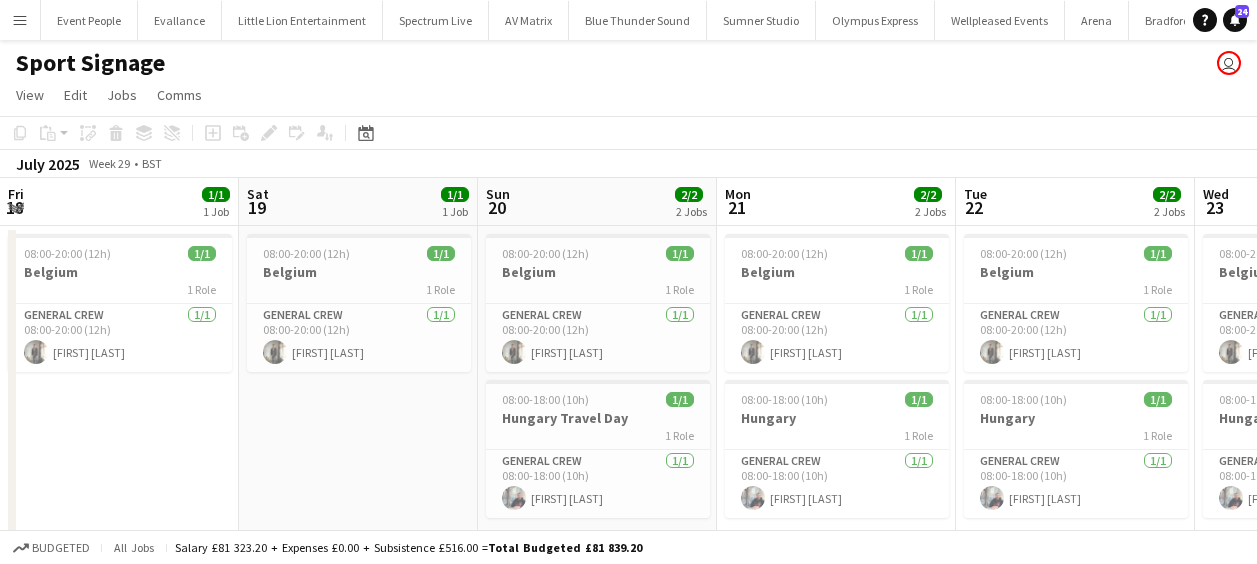 scroll, scrollTop: 0, scrollLeft: 0, axis: both 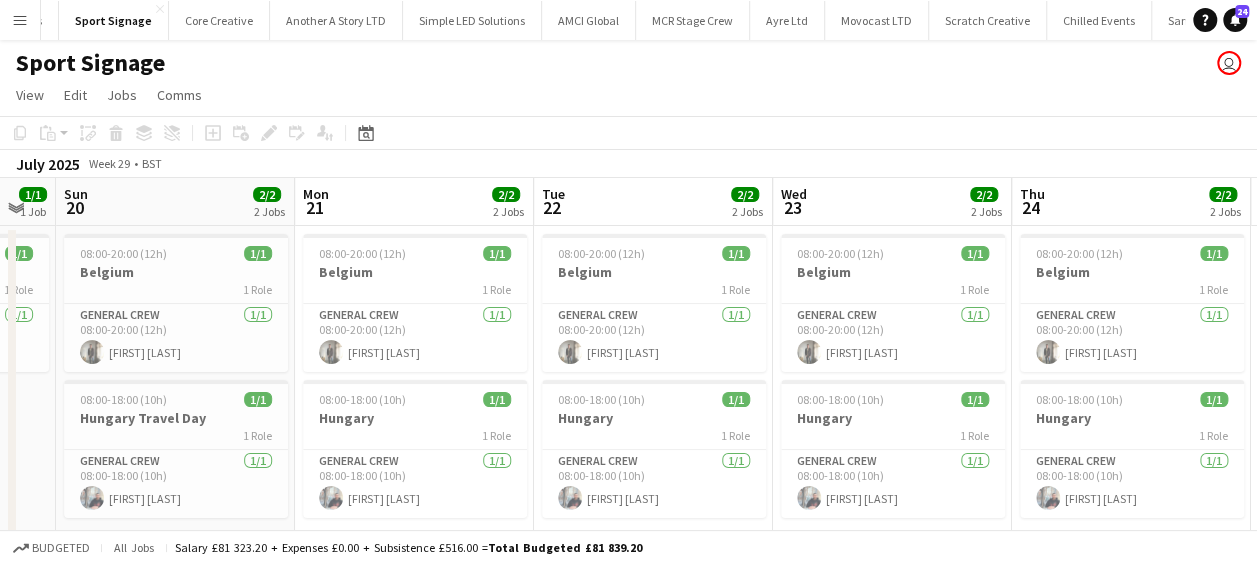 click on "Menu" at bounding box center [20, 20] 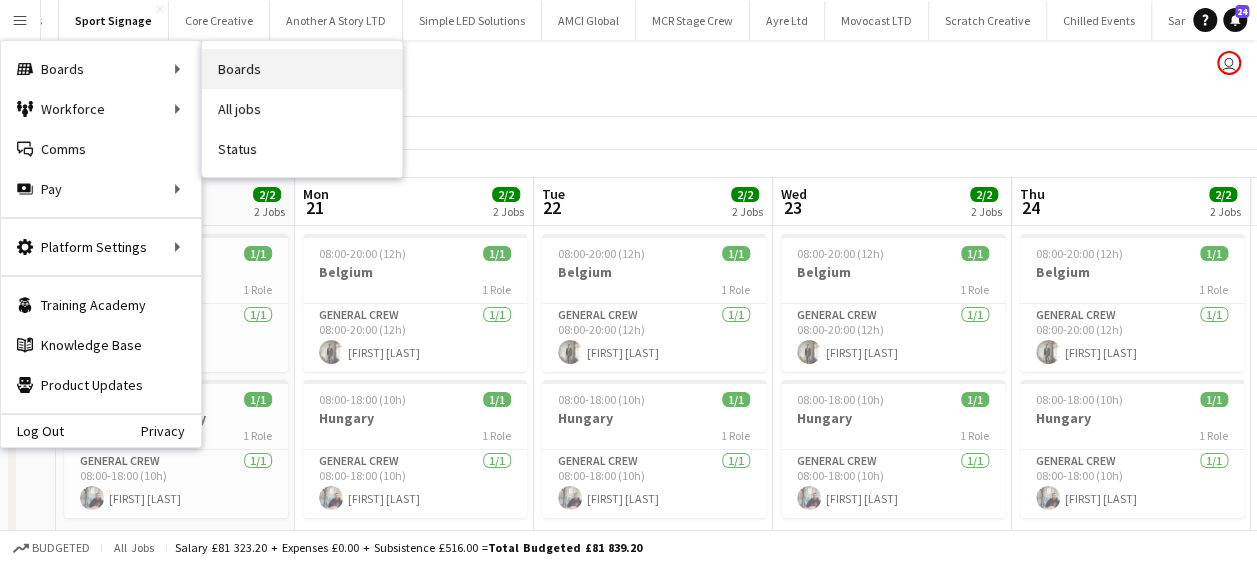 click on "Boards" at bounding box center [302, 69] 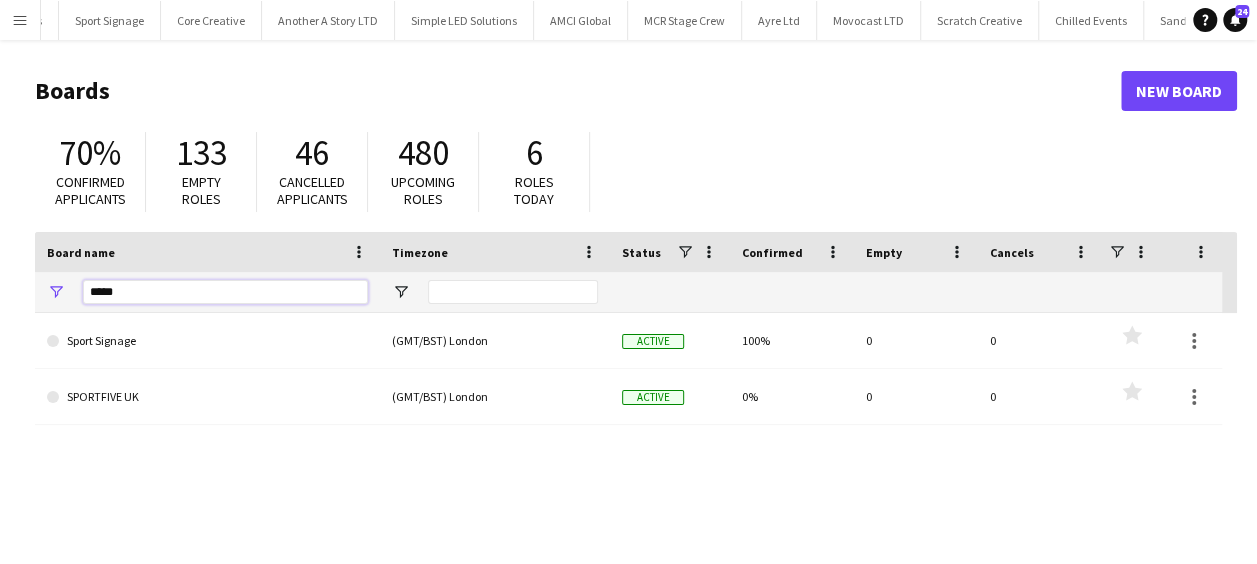 drag, startPoint x: 135, startPoint y: 300, endPoint x: 48, endPoint y: 290, distance: 87.57283 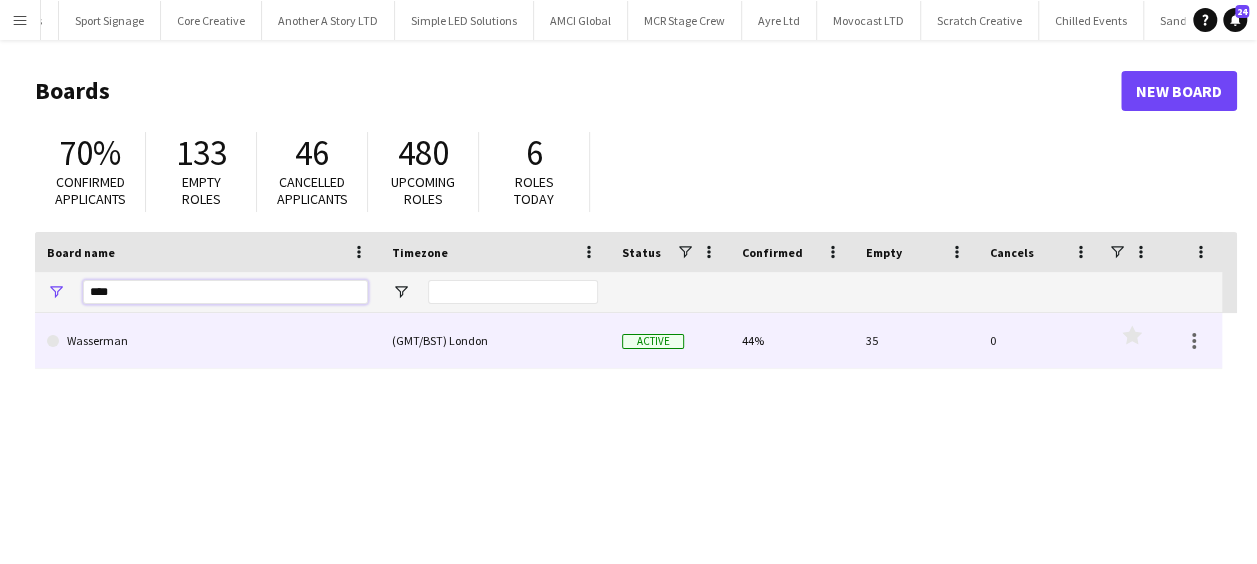 type on "****" 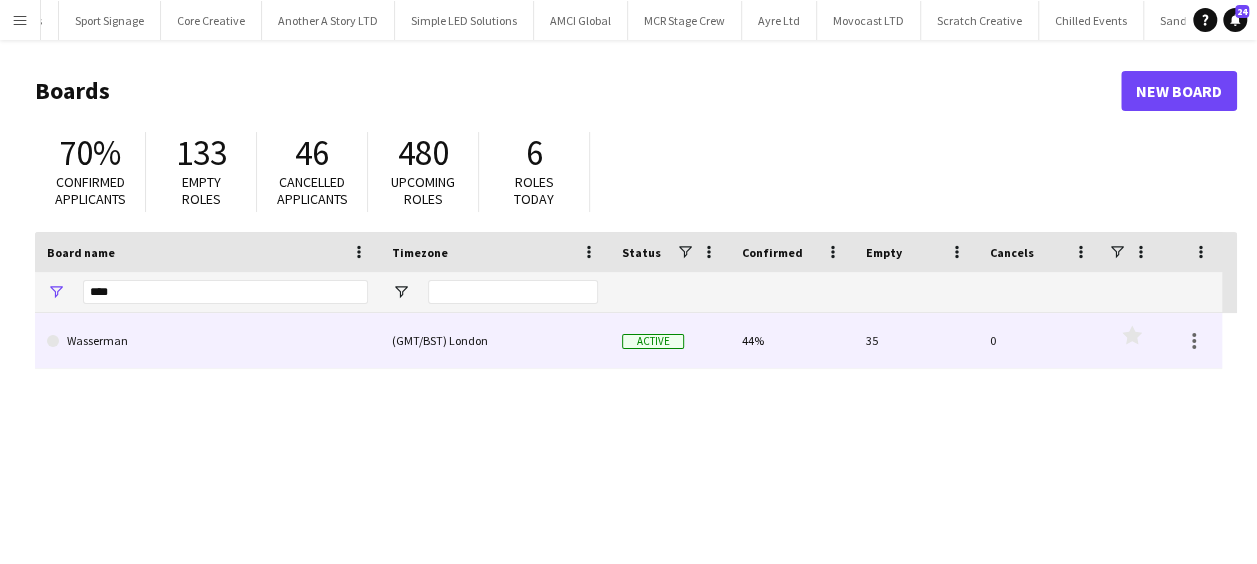 click on "Wasserman" 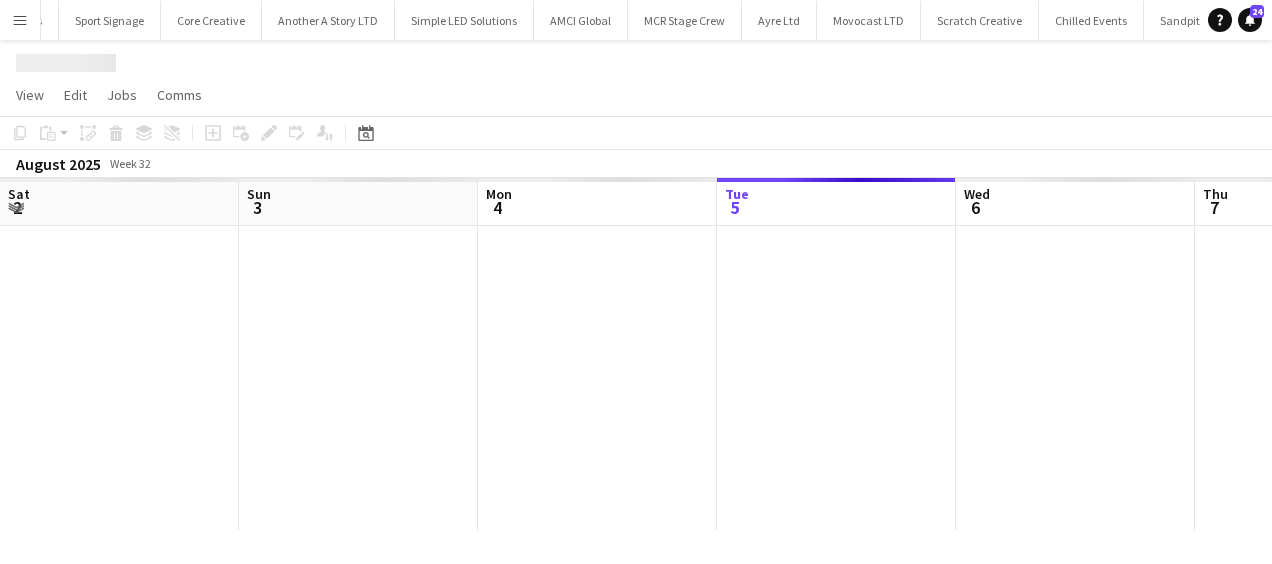 scroll, scrollTop: 0, scrollLeft: 478, axis: horizontal 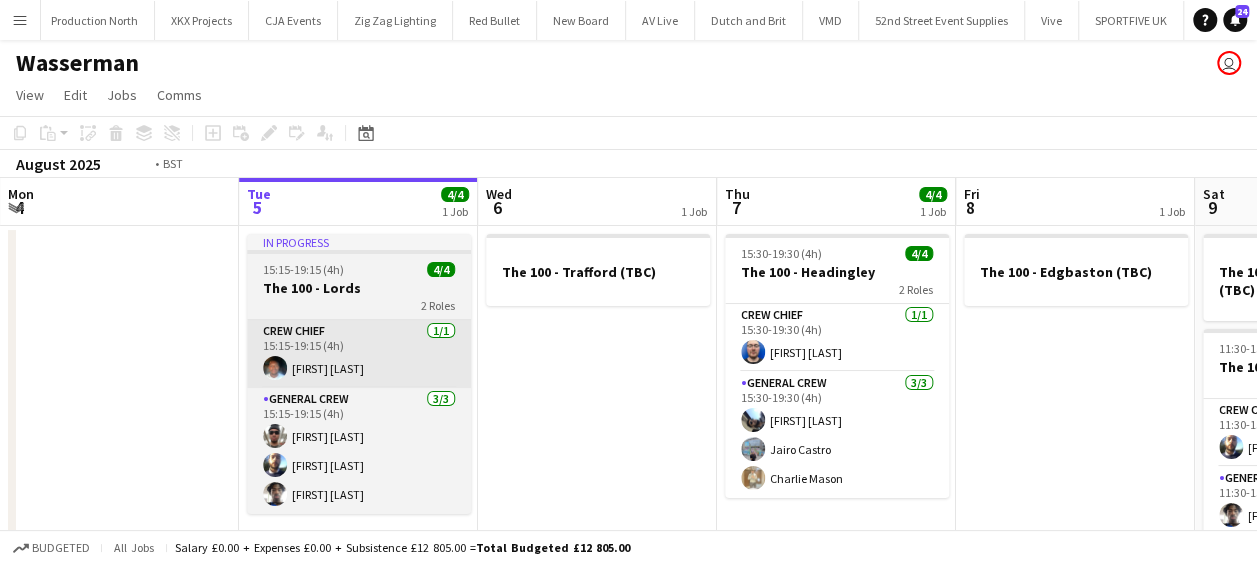 drag, startPoint x: 830, startPoint y: 313, endPoint x: 700, endPoint y: 332, distance: 131.38112 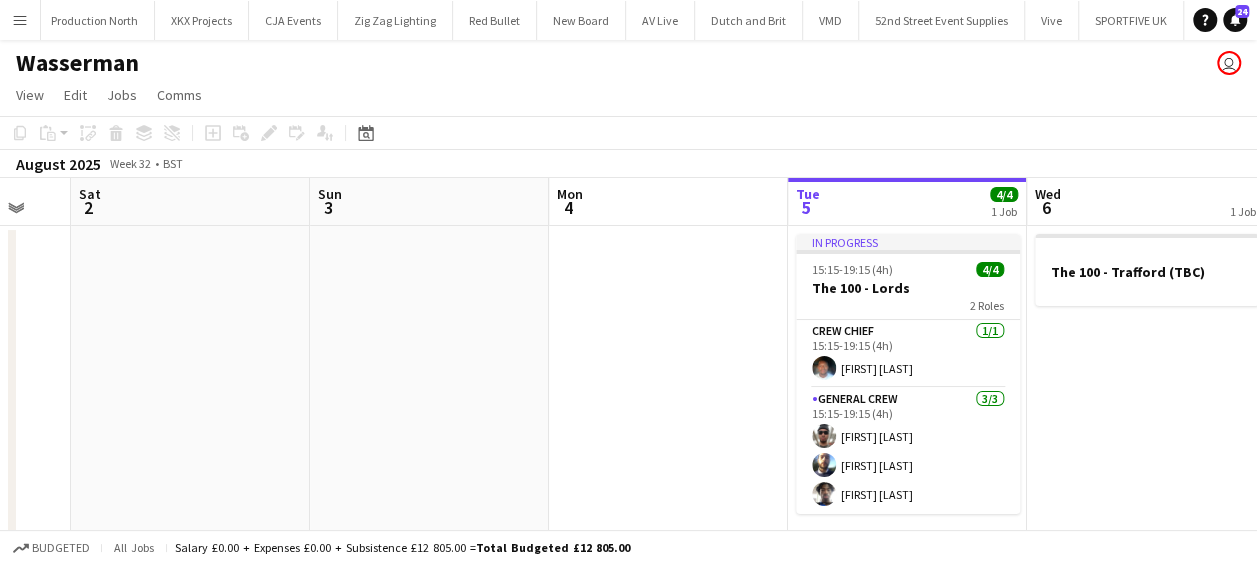 drag, startPoint x: 516, startPoint y: 334, endPoint x: 528, endPoint y: 334, distance: 12 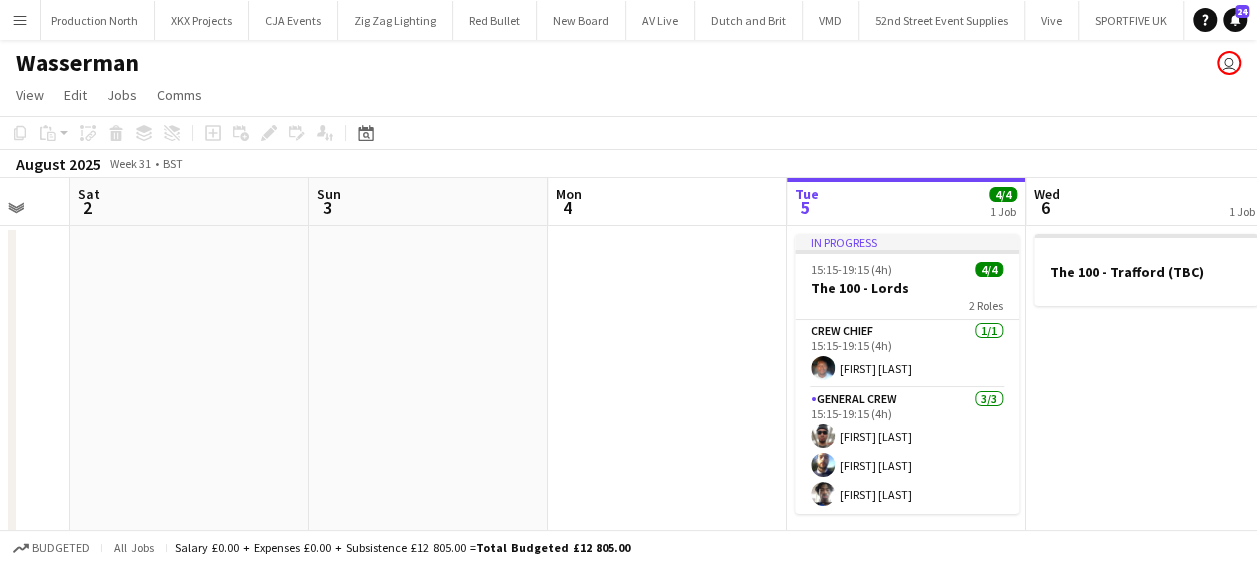 click on "Thu   31   Fri   1   Sat   2   Sun   3   Mon   4   Tue   5   4/4   1 Job   Wed   6   1 Job   Thu   7   4/4   1 Job   Fri   8   1 Job   Sat   9   6/6   2 Jobs   Sun   10   4/4   2 Jobs   In progress   15:15-19:15 (4h)    4/4   The 100 - Lords   2 Roles   Crew Chief   1/1   15:15-19:15 (4h)
Fitzgerald Williams-Owens  General Crew   3/3   15:15-19:15 (4h)
Stefan Simpson-Soye Ben Scott Tayeeb Alabi     The 100 - Trafford (TBC)      15:30-19:30 (4h)    4/4   The 100 - Headingley    2 Roles   Crew Chief   1/1   15:30-19:30 (4h)
Thomas Barker  General Crew   3/3   15:30-19:30 (4h)
Josh Lewis Jairo Castro Charlie Mason     The 100 - Edgbaston (TBC)      The 100 - Sophia Gardens (TBC)      11:30-15:30 (4h)    6/6   The 100 - Kia Oval    2 Roles   Crew Chief   1/1   11:30-15:30 (4h)
Ben Scott  General Crew   5/5   11:30-15:30 (4h)
Tayeeb Alabi David Ryan Kairo Solomon Kane O’Neill Thomas Foster     The 100 - Ageas Bowl (TBC)      15:00-19:00 (4h)    4/4   The 100 - Trent Bridge - Barker is chief   2 Roles" at bounding box center [628, 422] 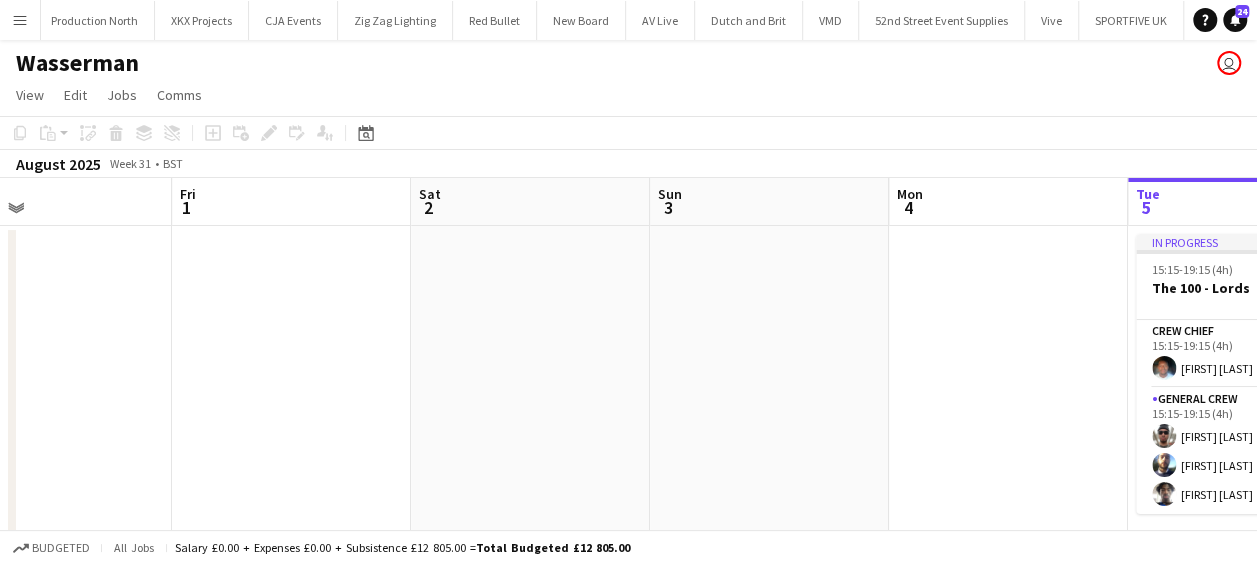 drag, startPoint x: 670, startPoint y: 356, endPoint x: 542, endPoint y: 351, distance: 128.09763 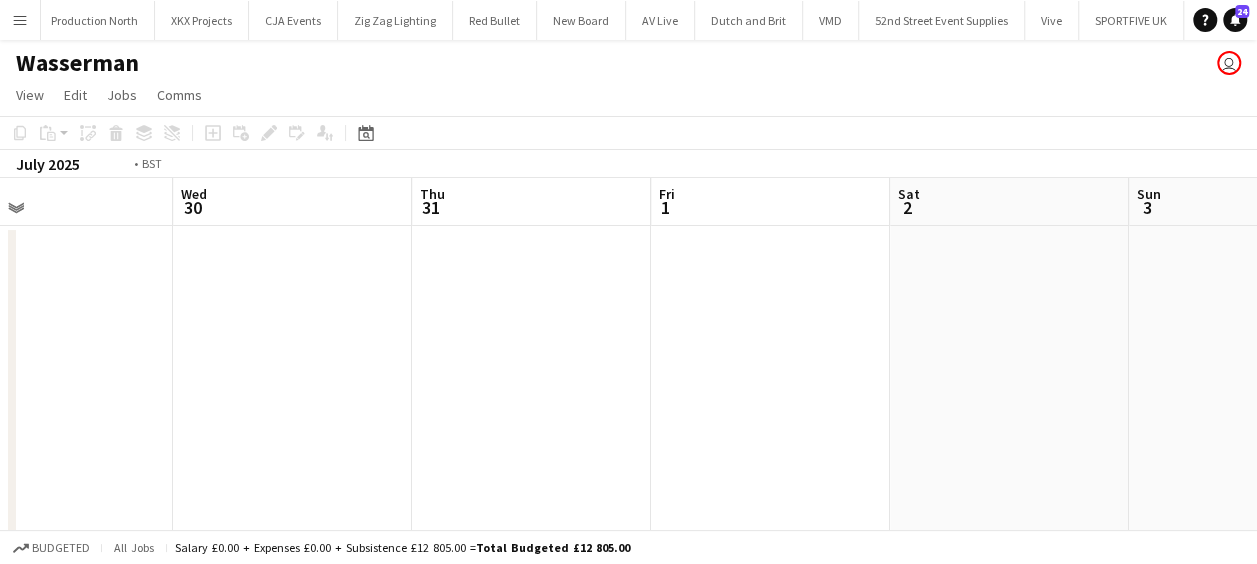drag, startPoint x: 266, startPoint y: 338, endPoint x: 642, endPoint y: 352, distance: 376.26056 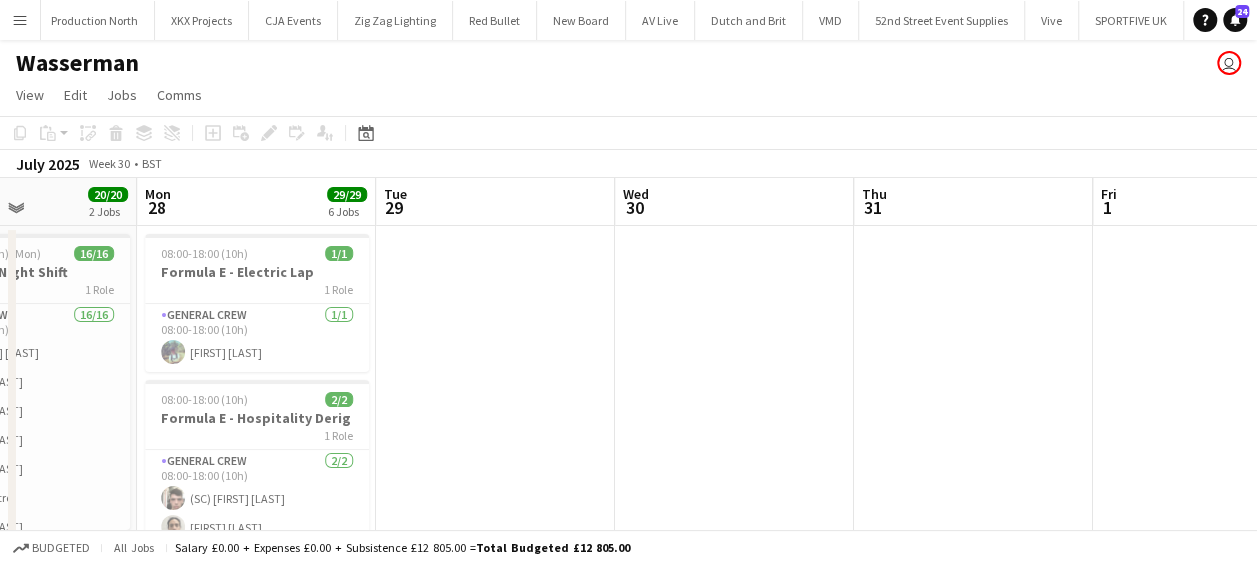 drag, startPoint x: 720, startPoint y: 384, endPoint x: 446, endPoint y: 364, distance: 274.72894 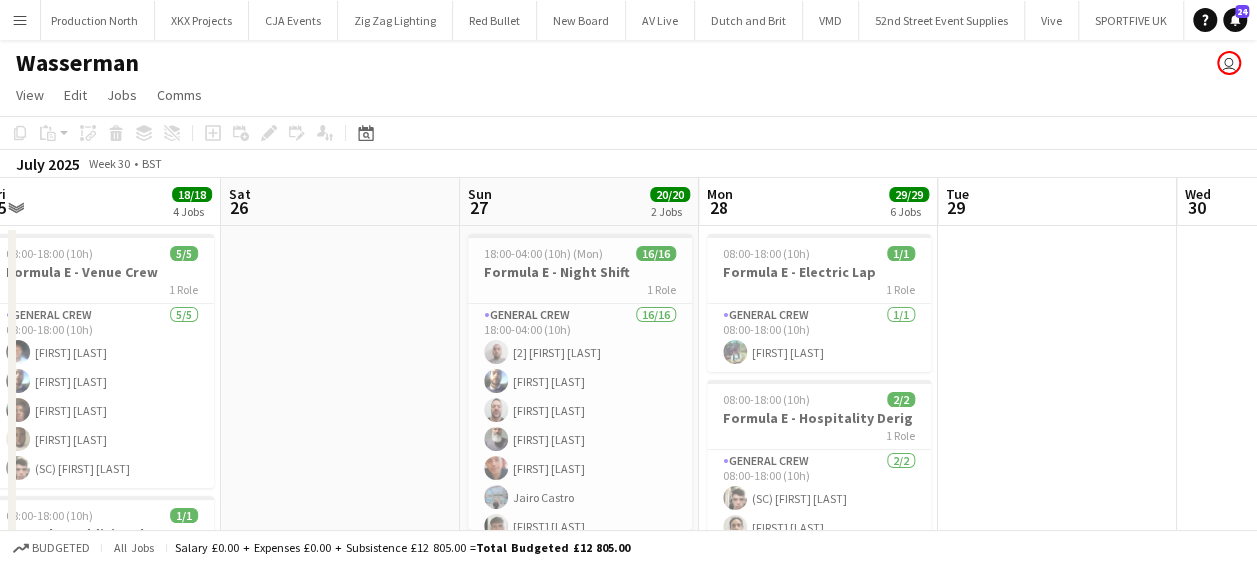 drag, startPoint x: 471, startPoint y: 382, endPoint x: 594, endPoint y: 383, distance: 123.00407 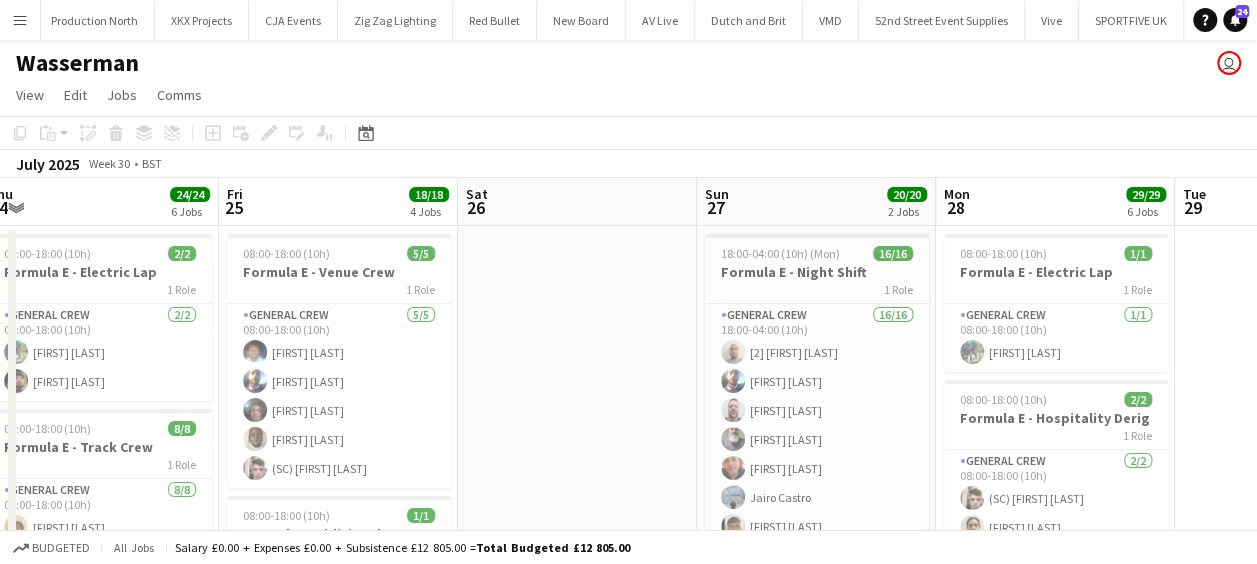click on "Tue   22   14/14   4 Jobs   Wed   23   27/27   5 Jobs   Thu   24   24/24   6 Jobs   Fri   25   18/18   4 Jobs   Sat   26   Sun   27   20/20   2 Jobs   Mon   28   29/29   6 Jobs   Tue   29   Wed   30   Thu   31   Fri   1      08:00-18:00 (10h)    4/4   Formula E - Track Crew   1 Role   General Crew   4/4   08:00-18:00 (10h)
[FIRST] [LAST] [FIRST] [LAST]     08:00-18:00 (10h)    5/5   Formula E - Venue Crew   1 Role   General Crew   5/5   08:00-18:00 (10h)
[FIRST] [LAST] [FIRST] [LAST] [FIRST] [LAST] [FIRST] [LAST]     08:00-18:00 (10h)    4/4   Formula E -1/2 Bridge Install   1 Role   General Crew   4/4   08:00-18:00 (10h)
[FIRST] [LAST] [FIRST] [LAST] [FIRST] [LAST]     08:00-18:00 (10h)    1/1   Formula E Additional   1 Role   General Crew   1/1   08:00-18:00 (10h)
[FIRST] [LAST]     08:00-18:00 (10h)    13/13   Formula E - Track Crew   1 Role   General Crew   13/13   08:00-18:00 (10h)
[FIRST] [LAST] [FIRST] [LAST] [FIRST] [LAST] [FIRST] [LAST]" at bounding box center (628, 938) 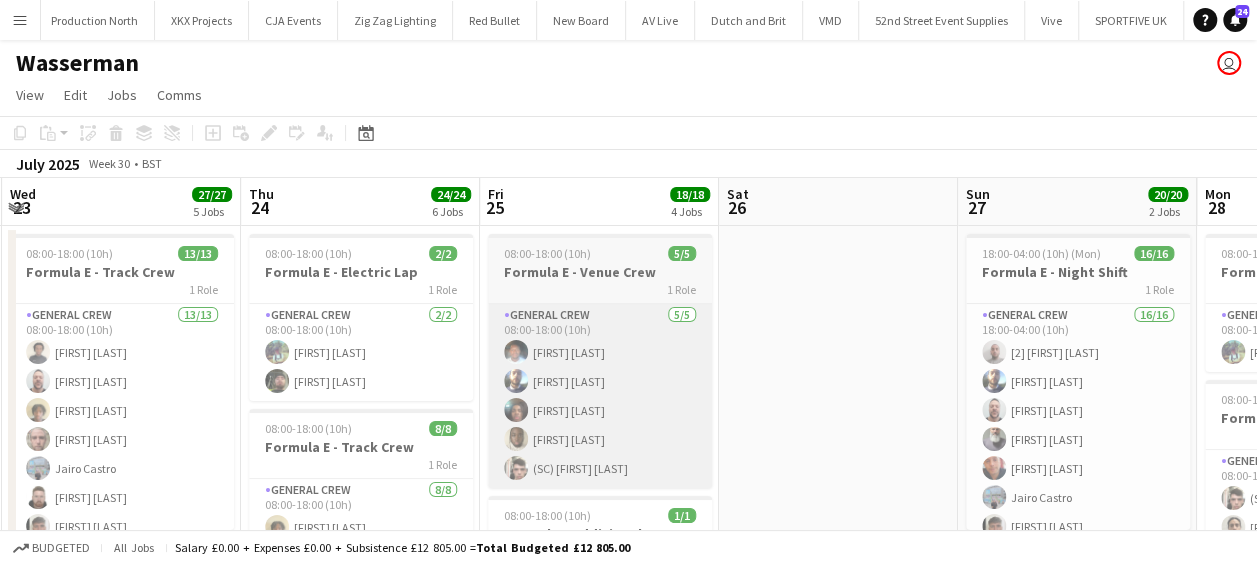 drag, startPoint x: 683, startPoint y: 382, endPoint x: 826, endPoint y: 379, distance: 143.03146 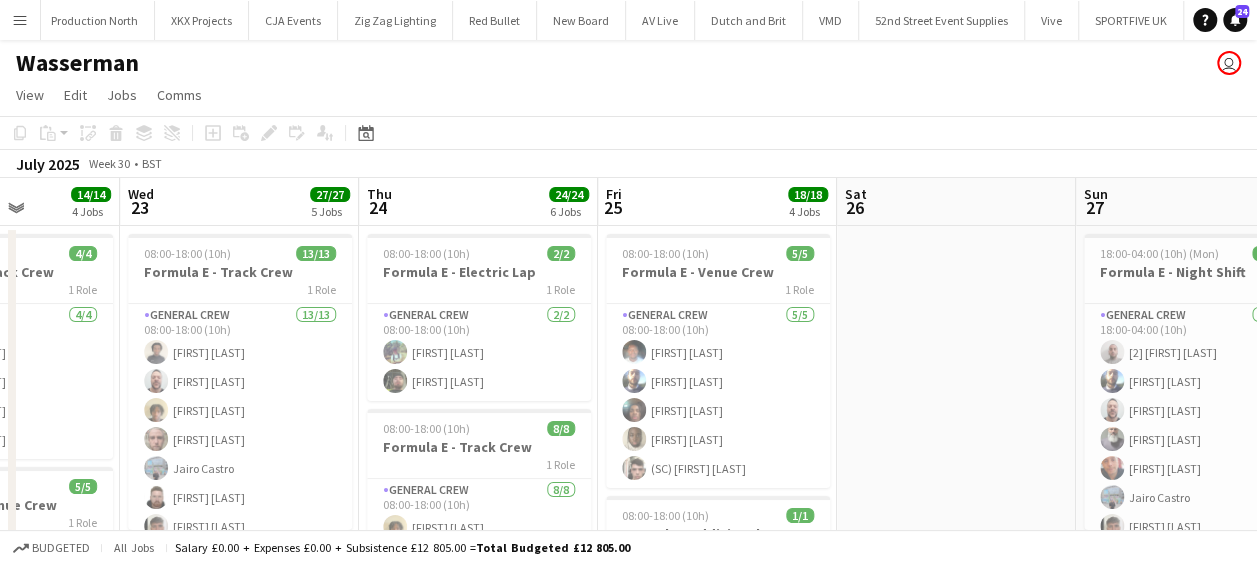 drag, startPoint x: 718, startPoint y: 365, endPoint x: 840, endPoint y: 356, distance: 122.33152 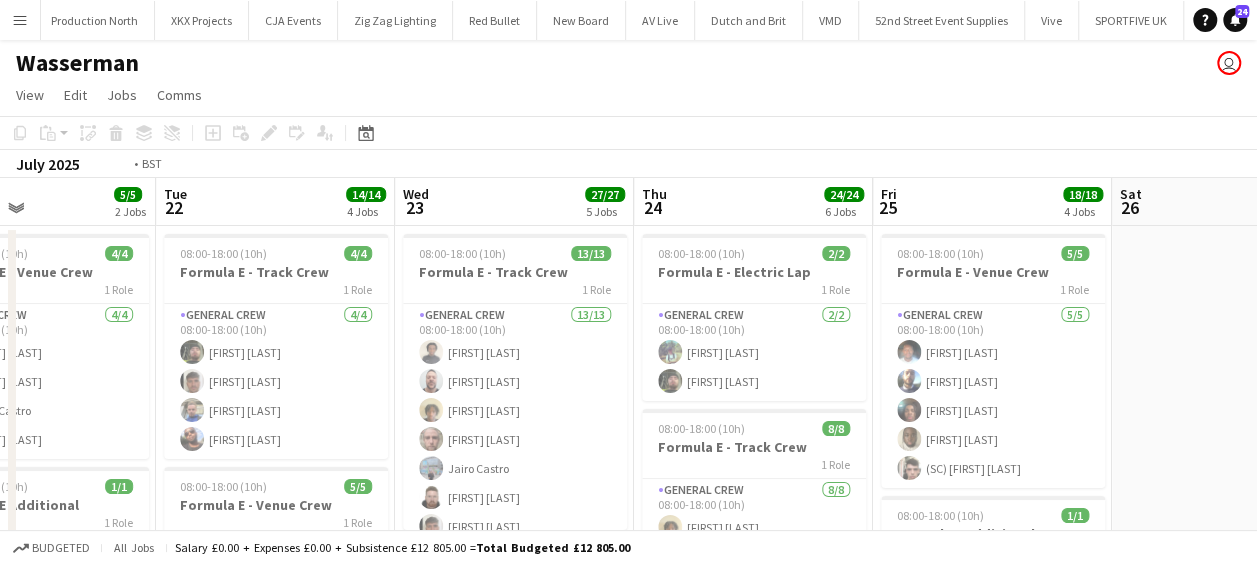 drag, startPoint x: 928, startPoint y: 387, endPoint x: 859, endPoint y: 387, distance: 69 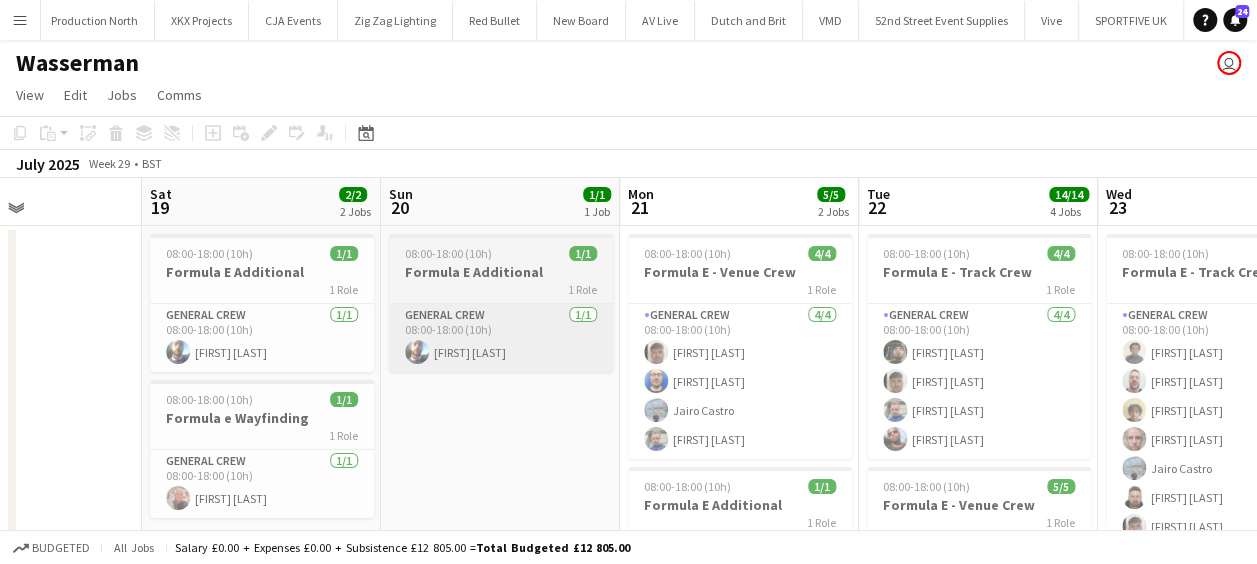drag, startPoint x: 843, startPoint y: 369, endPoint x: 629, endPoint y: 364, distance: 214.05841 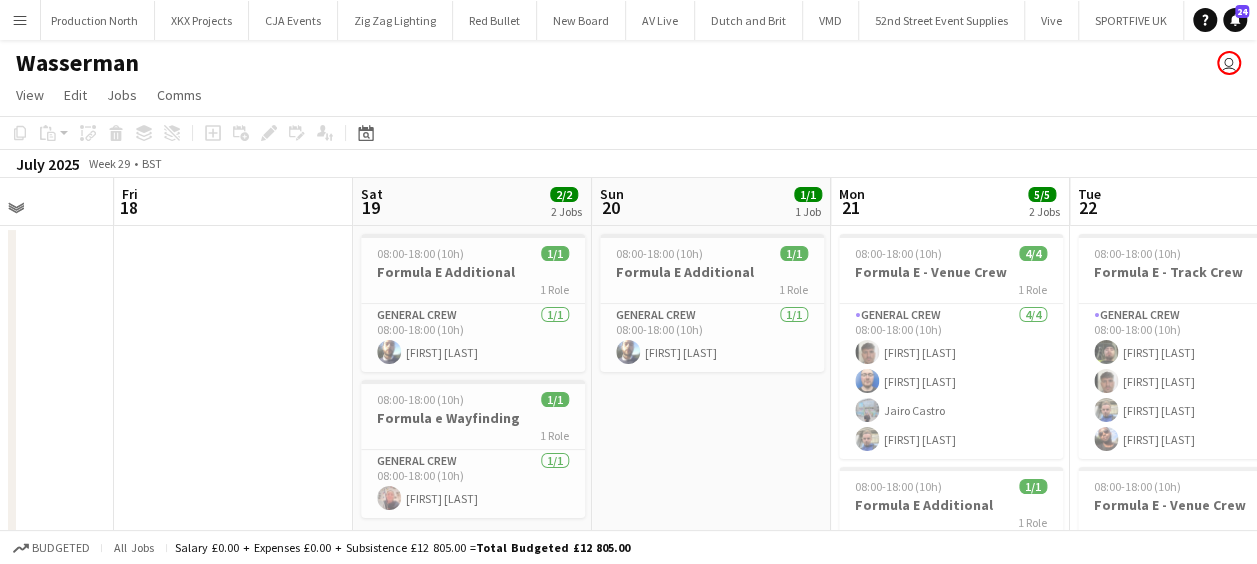 drag, startPoint x: 629, startPoint y: 364, endPoint x: 1054, endPoint y: 368, distance: 425.01883 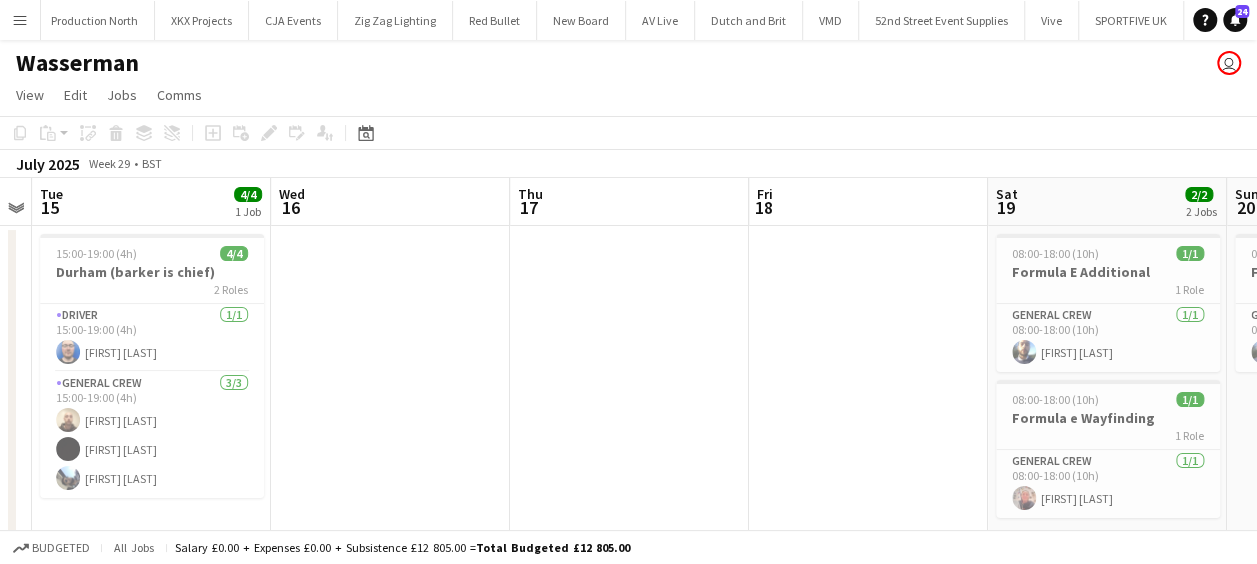drag, startPoint x: 370, startPoint y: 288, endPoint x: 610, endPoint y: 292, distance: 240.03333 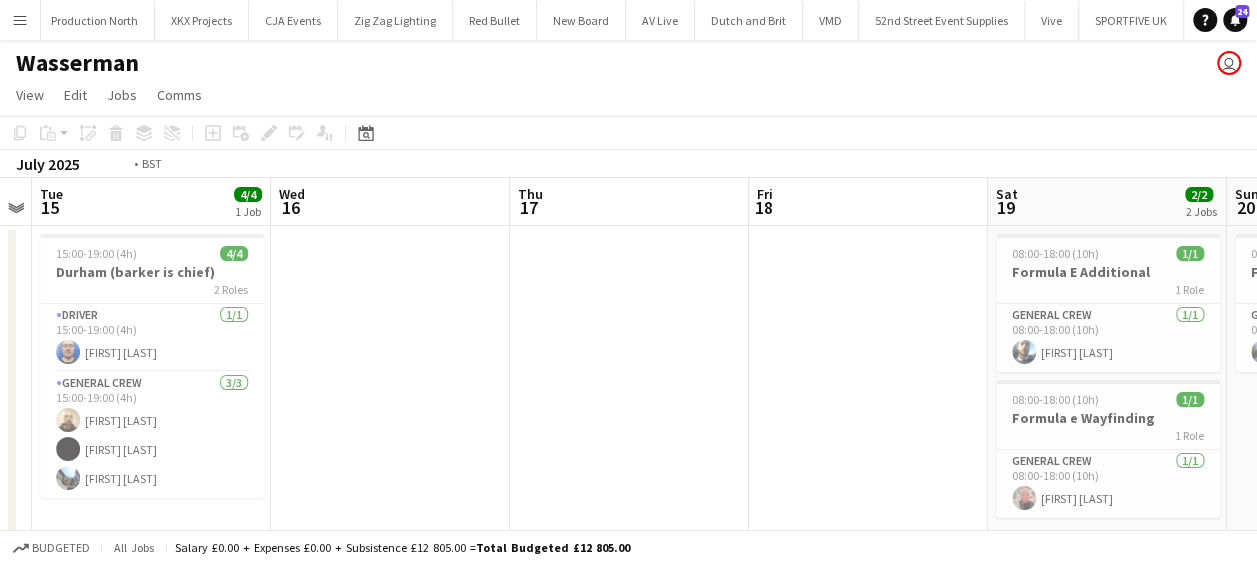 scroll, scrollTop: 0, scrollLeft: 452, axis: horizontal 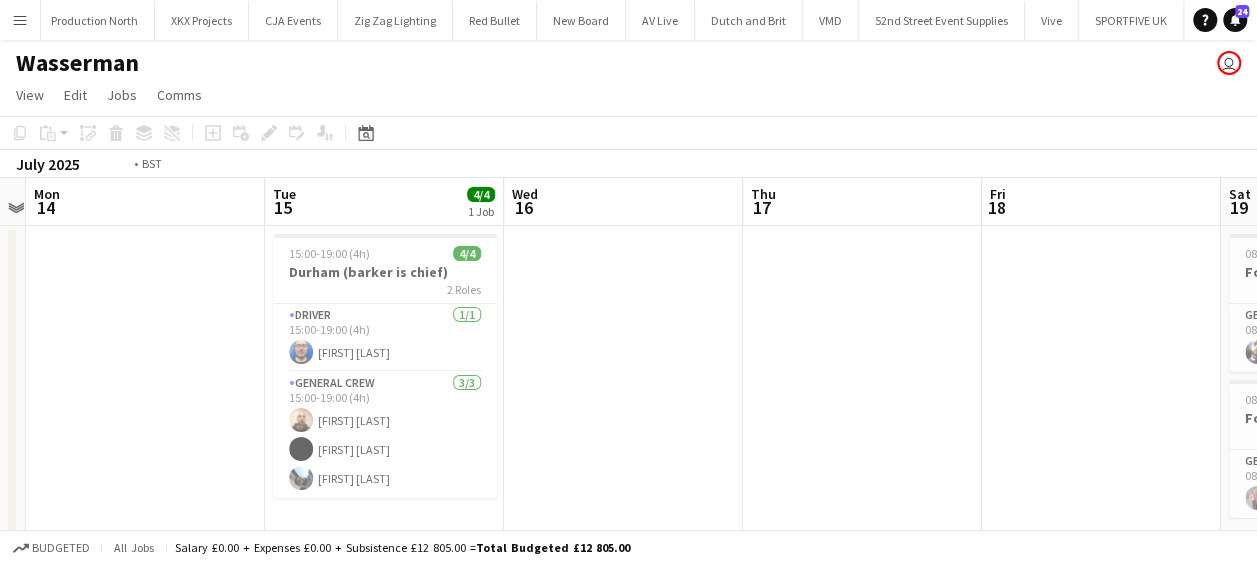 click on "Sat   12   Sun   13   Mon   14   Tue   15   4/4   1 Job   Wed   16   Thu   17   Fri   18   Sat   19   2/2   2 Jobs   Sun   20   1/1   1 Job   Mon   21   5/5   2 Jobs   Tue   22   14/14   4 Jobs      15:00-19:00 (4h)    4/4   Durham   2 Roles   Driver   1/1   15:00-19:00 (4h)
[FIRST] [LAST]  General Crew   3/3   15:00-19:00 (4h)
[FIRST] [LAST] [FIRST] [LAST] [FIRST] [LAST]     08:00-18:00 (10h)    1/1   Formula E Additional   1 Role   General Crew   1/1   08:00-18:00 (10h)
[FIRST] [LAST]     08:00-18:00 (10h)    1/1   Formula e Wayfinding   1 Role   General Crew   1/1   08:00-18:00 (10h)
[FIRST] [LAST]     08:00-18:00 (10h)    1/1   Formula E Additional   1 Role   General Crew   1/1   08:00-18:00 (10h)
[FIRST] [LAST]     08:00-18:00 (10h)    4/4   Formula E - Venue Crew   1 Role   General Crew   4/4   08:00-18:00 (10h)
[FIRST] [LAST] [FIRST] [LAST] [FIRST] [LAST] [FIRST] [LAST]     08:00-18:00 (10h)    1/1   Formula E Additional   1 Role   General Crew   1/1   08:00-18:00 (10h)
[FIRST] [LAST]     08:00-18:00 (10h)    4/4   Formula E - Track Crew   1 Role   General Crew   4/4   08:00-18:00 (10h)
[FIRST] [LAST] [FIRST] [LAST] [FIRST] [LAST]" at bounding box center [628, 689] 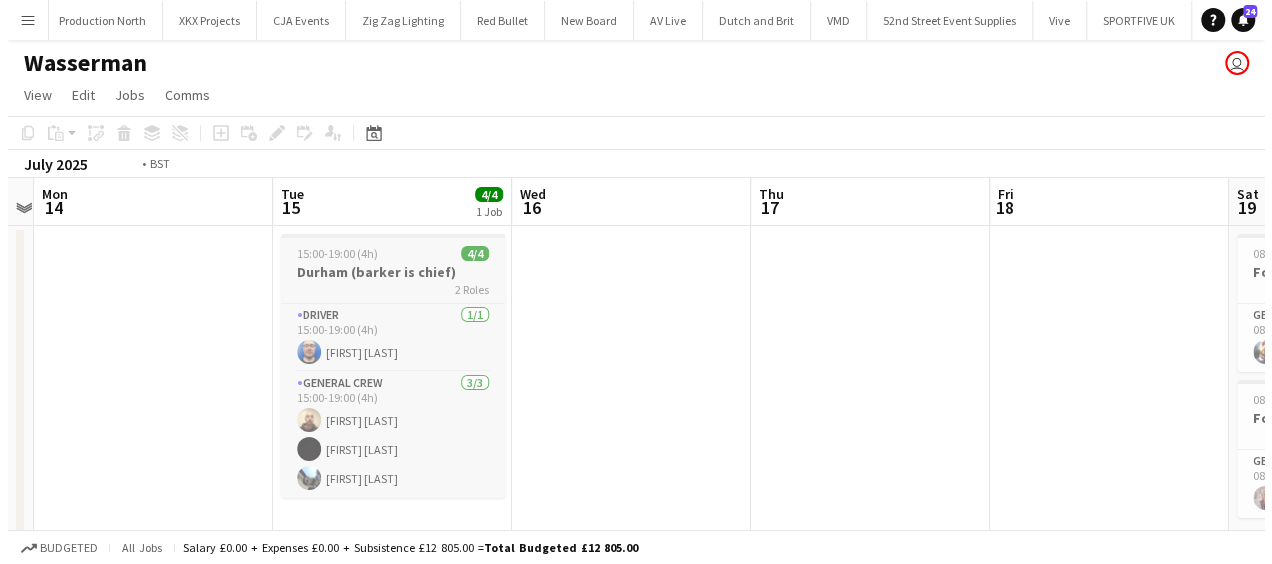 scroll, scrollTop: 0, scrollLeft: 554, axis: horizontal 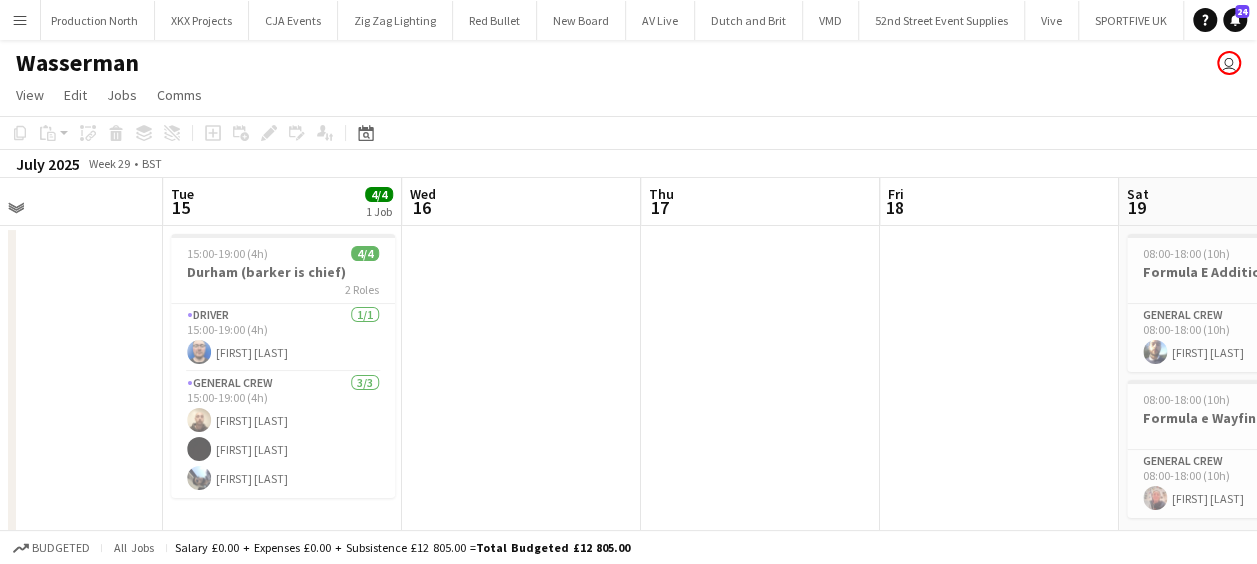 click on "Menu" at bounding box center [20, 20] 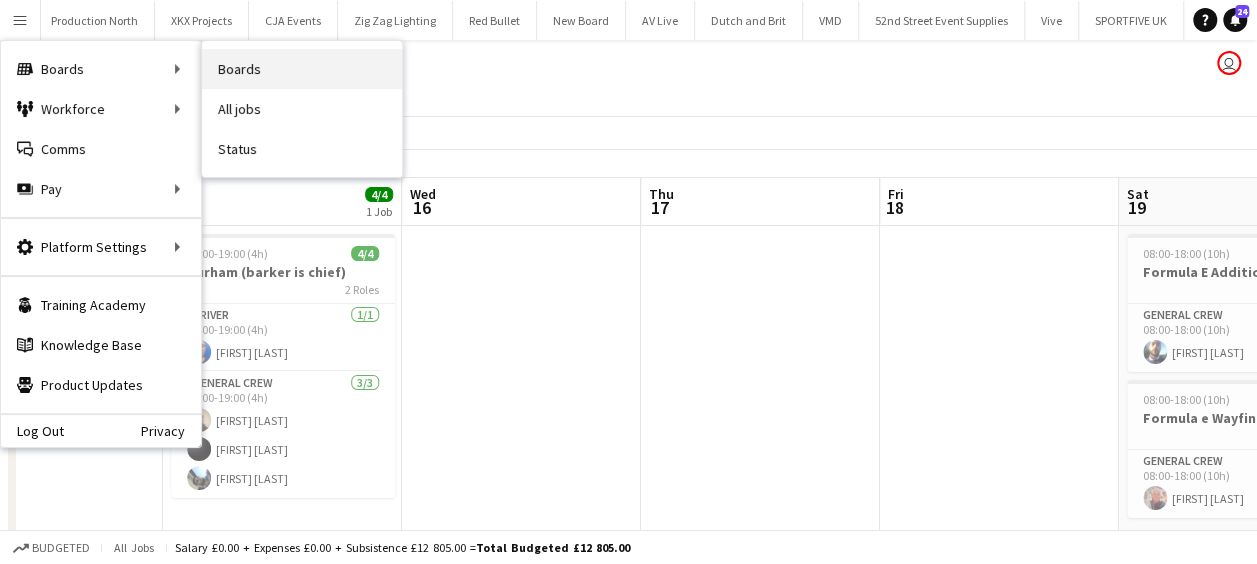 click on "Boards" at bounding box center [302, 69] 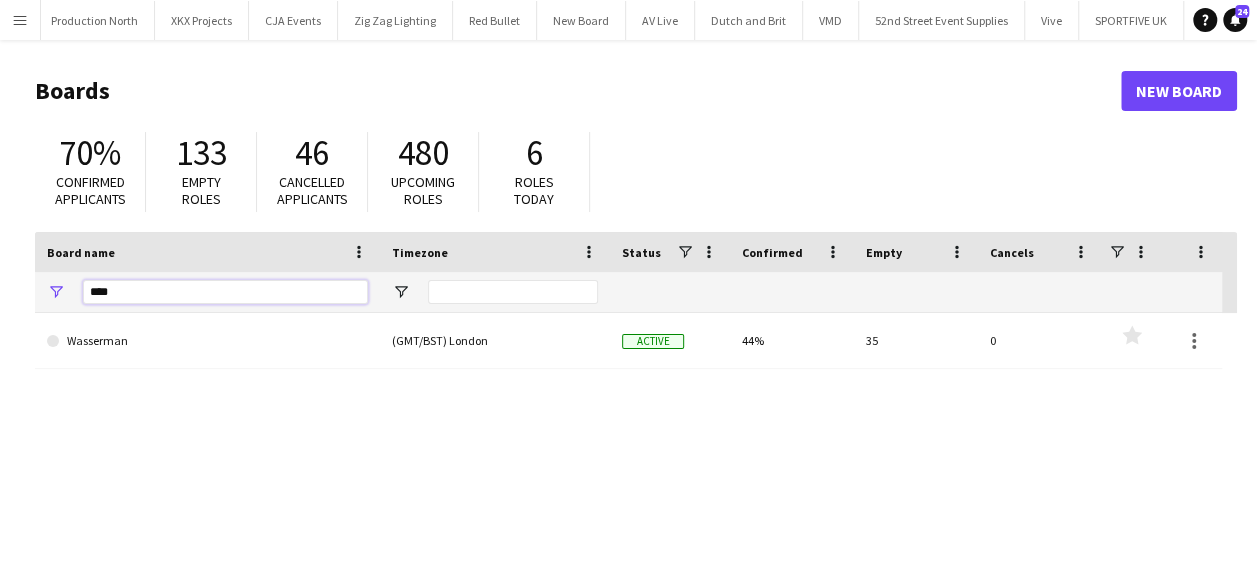 drag, startPoint x: 119, startPoint y: 294, endPoint x: 48, endPoint y: 296, distance: 71.02816 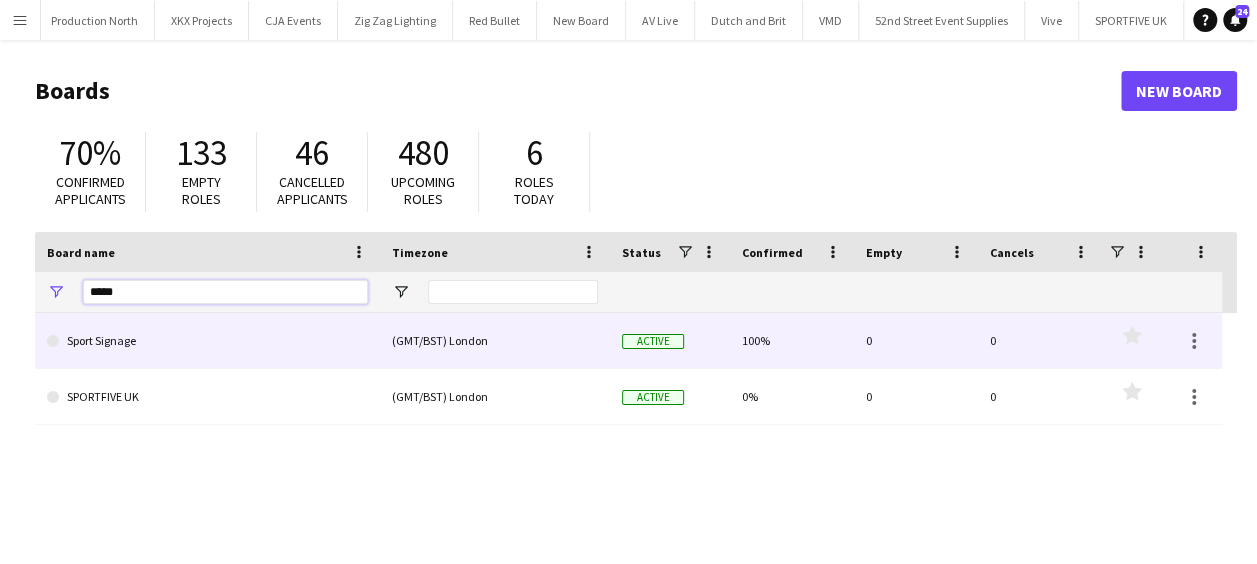 type on "*****" 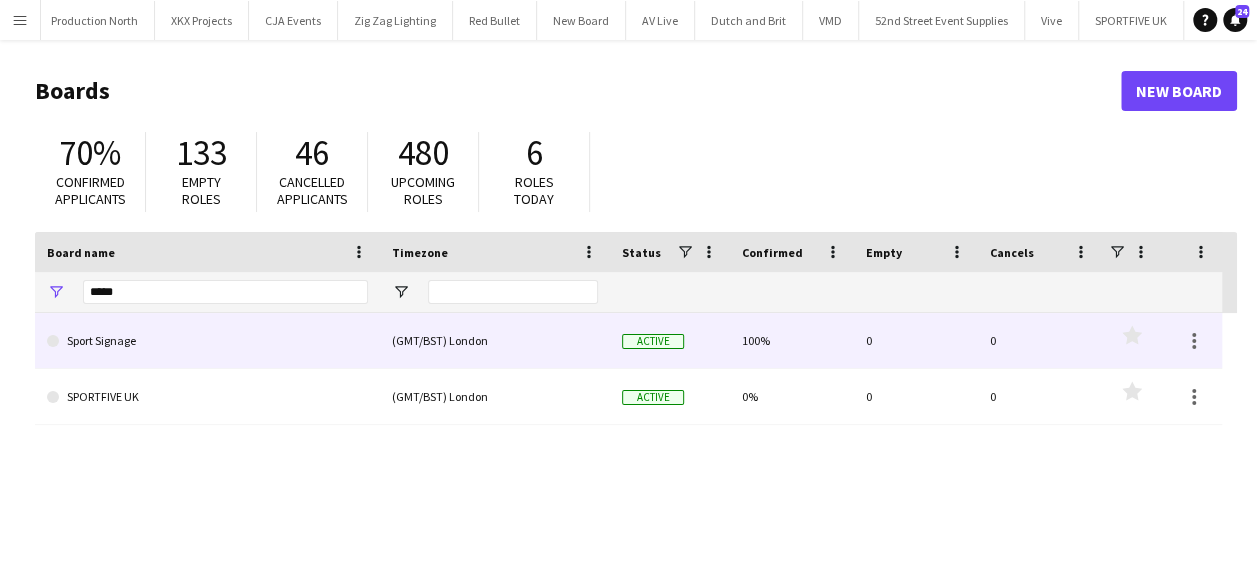 click on "Sport Signage" 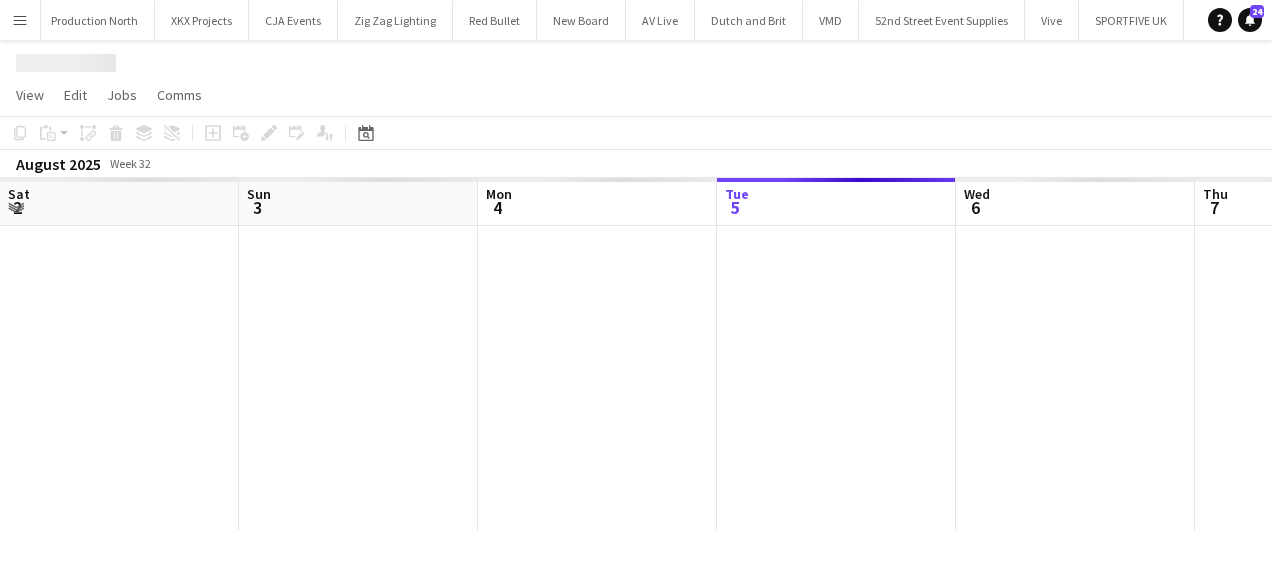 scroll, scrollTop: 0, scrollLeft: 478, axis: horizontal 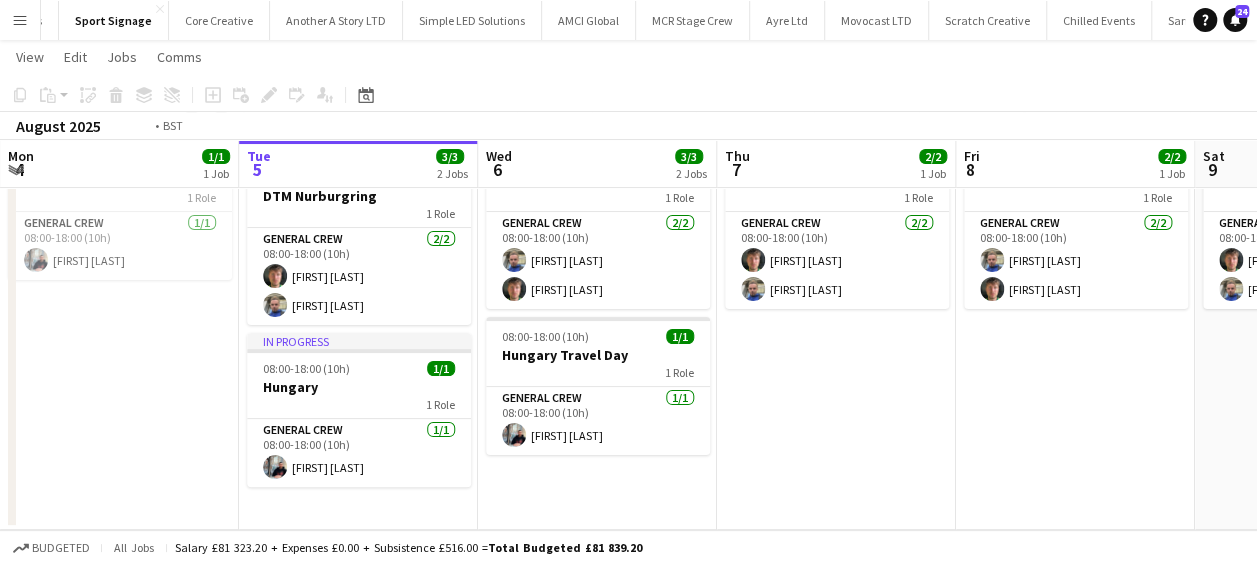 click on "08:00-18:00 (10h)    2/2   DTM Nurburgring   1 Role   General Crew   2/2   08:00-18:00 (10h)
[FIRST] [LAST] [FIRST] [LAST]" at bounding box center [836, 332] 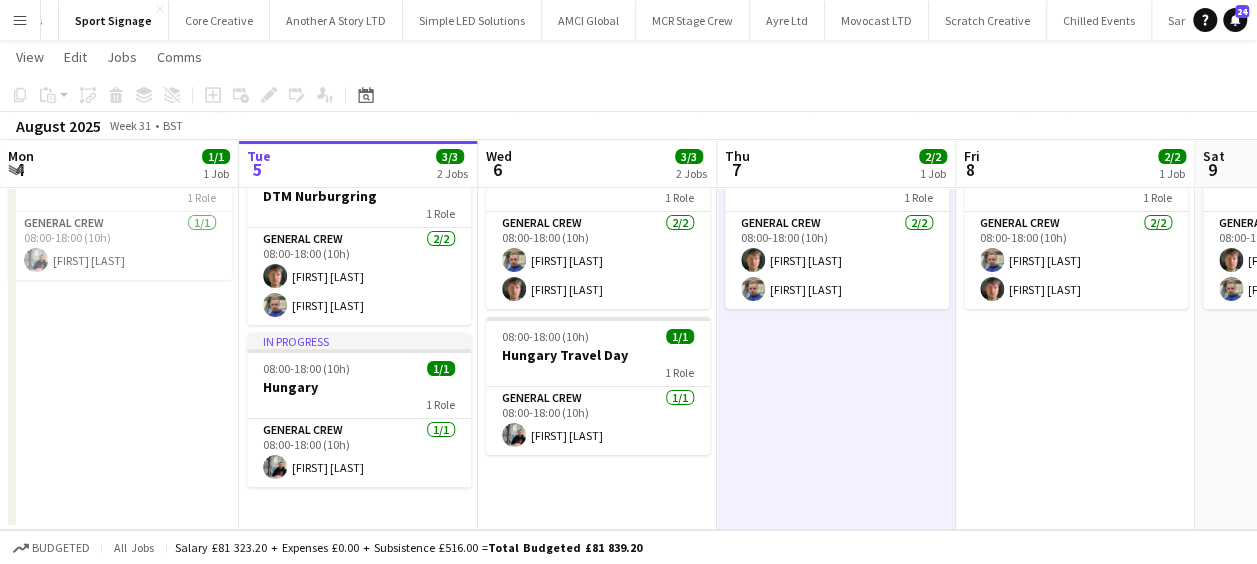 scroll, scrollTop: 0, scrollLeft: 477, axis: horizontal 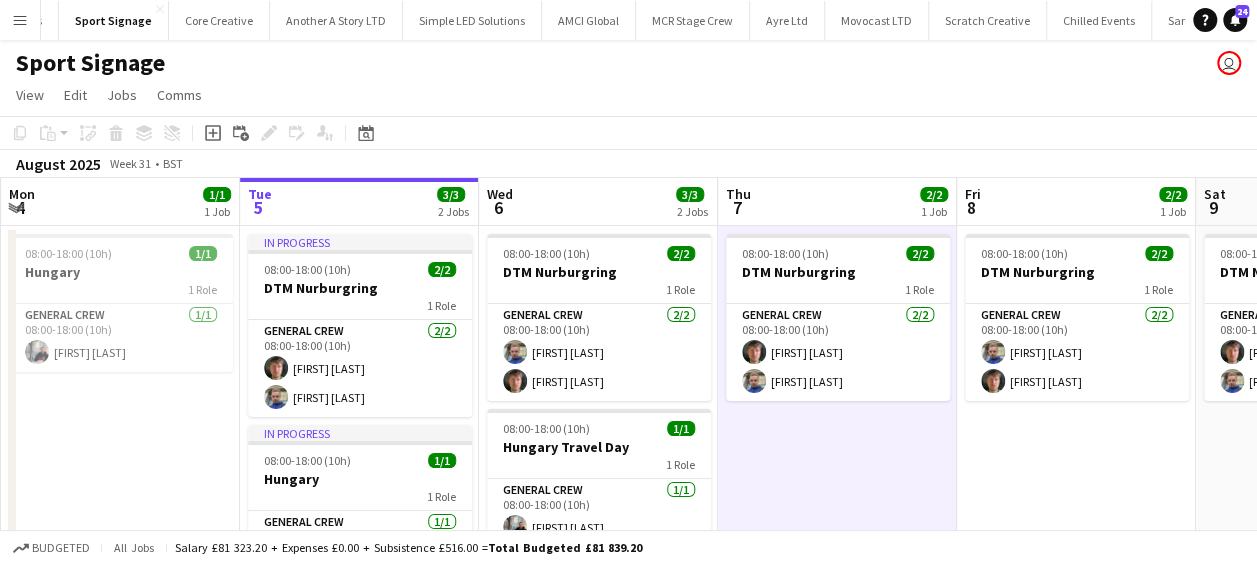 drag, startPoint x: 169, startPoint y: 408, endPoint x: 512, endPoint y: 402, distance: 343.05246 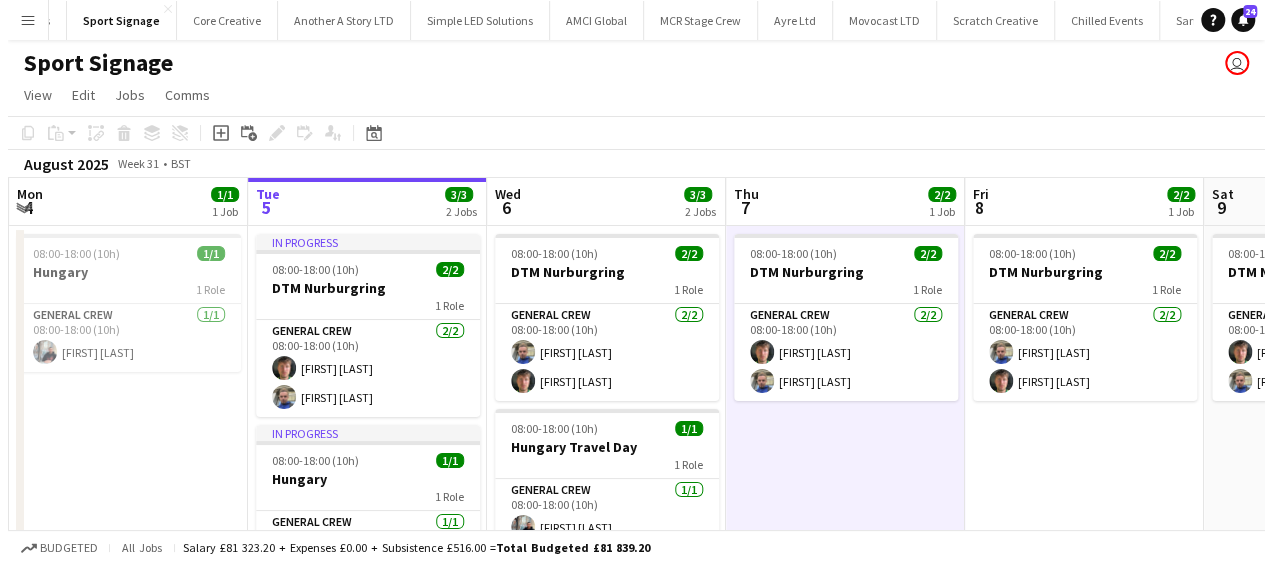 scroll, scrollTop: 0, scrollLeft: 612, axis: horizontal 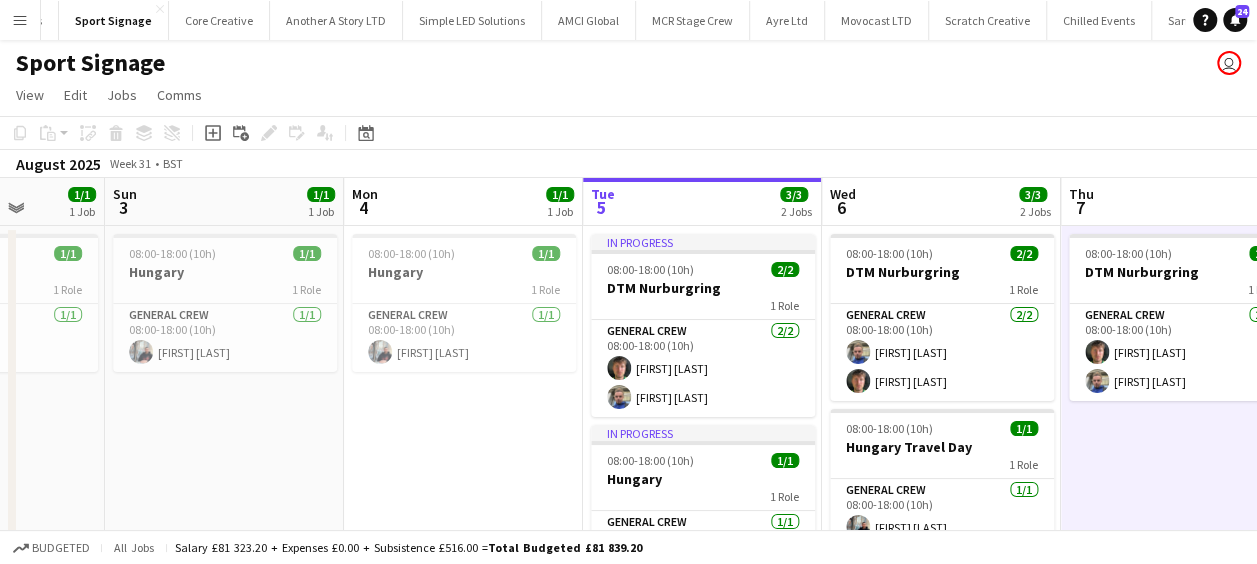 click on "Menu" at bounding box center (20, 20) 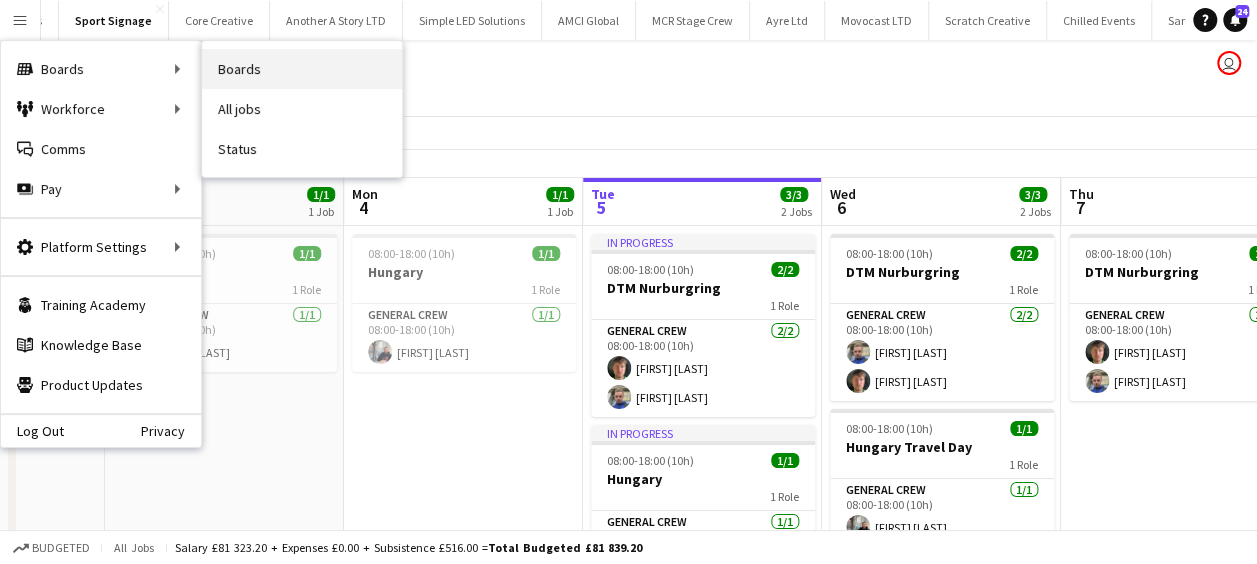 click on "Boards" at bounding box center (302, 69) 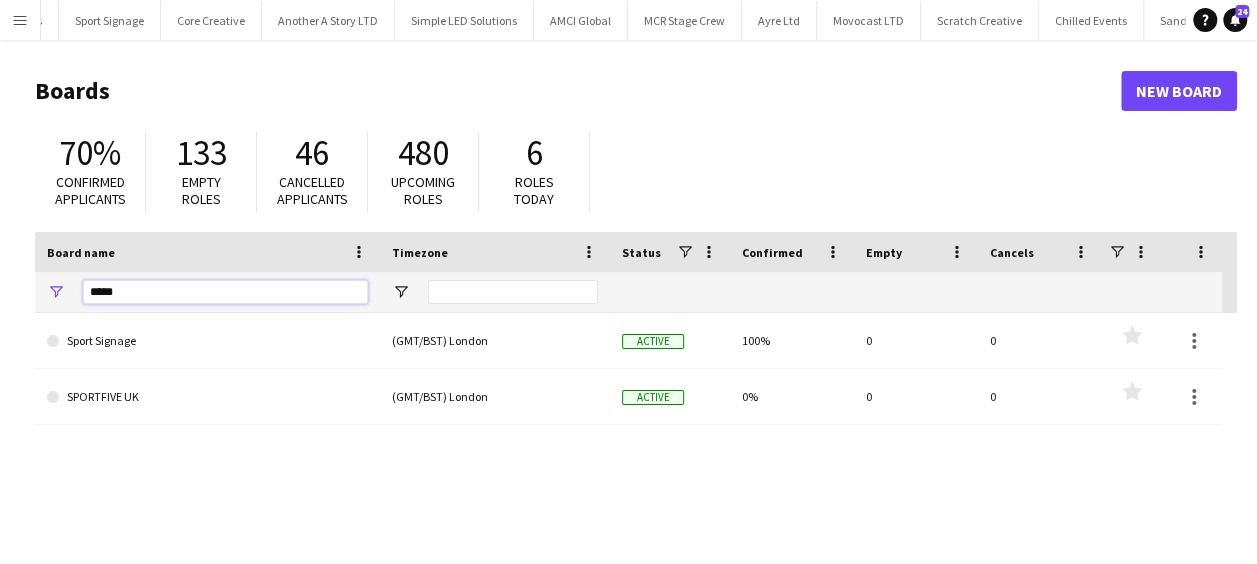 drag, startPoint x: 167, startPoint y: 292, endPoint x: 22, endPoint y: 311, distance: 146.23953 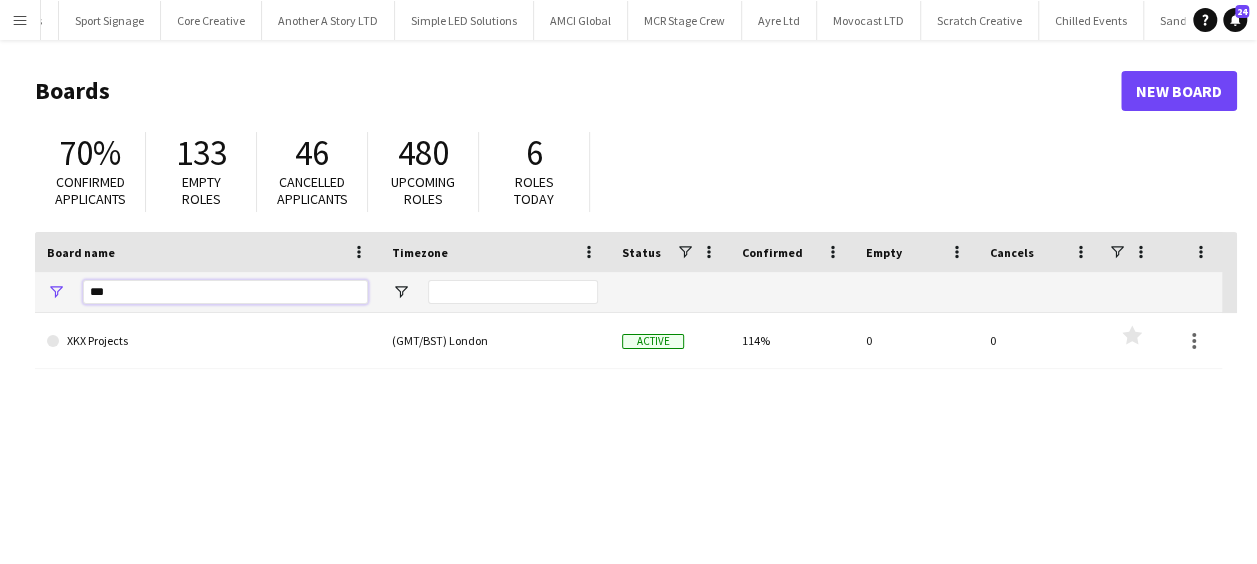 type on "***" 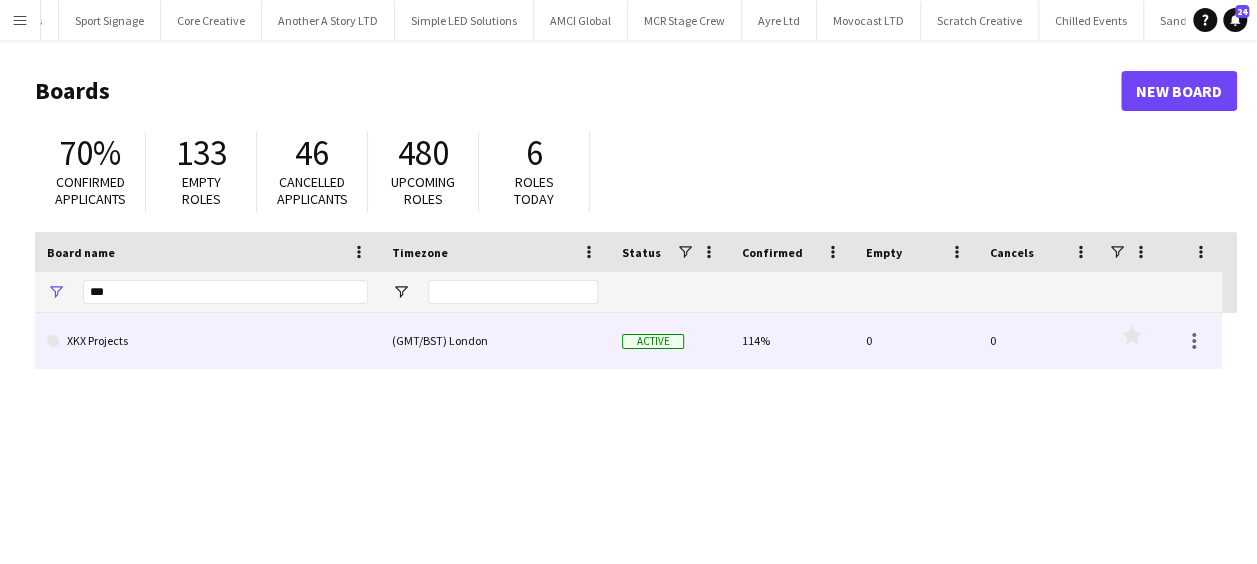click on "XKX Projects" 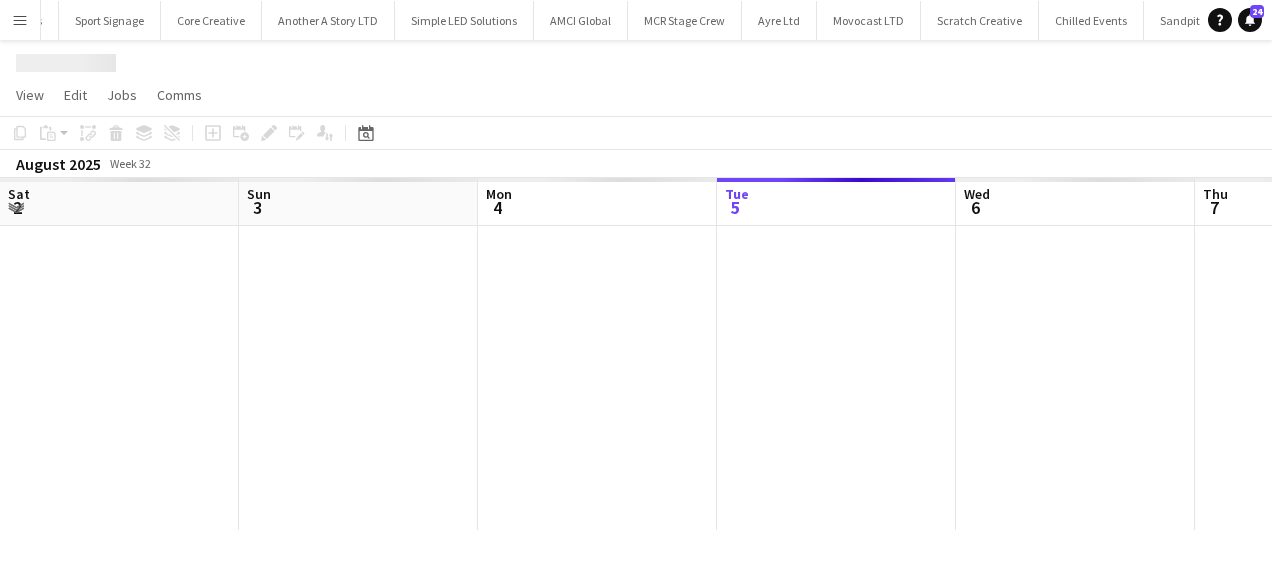 scroll, scrollTop: 0, scrollLeft: 478, axis: horizontal 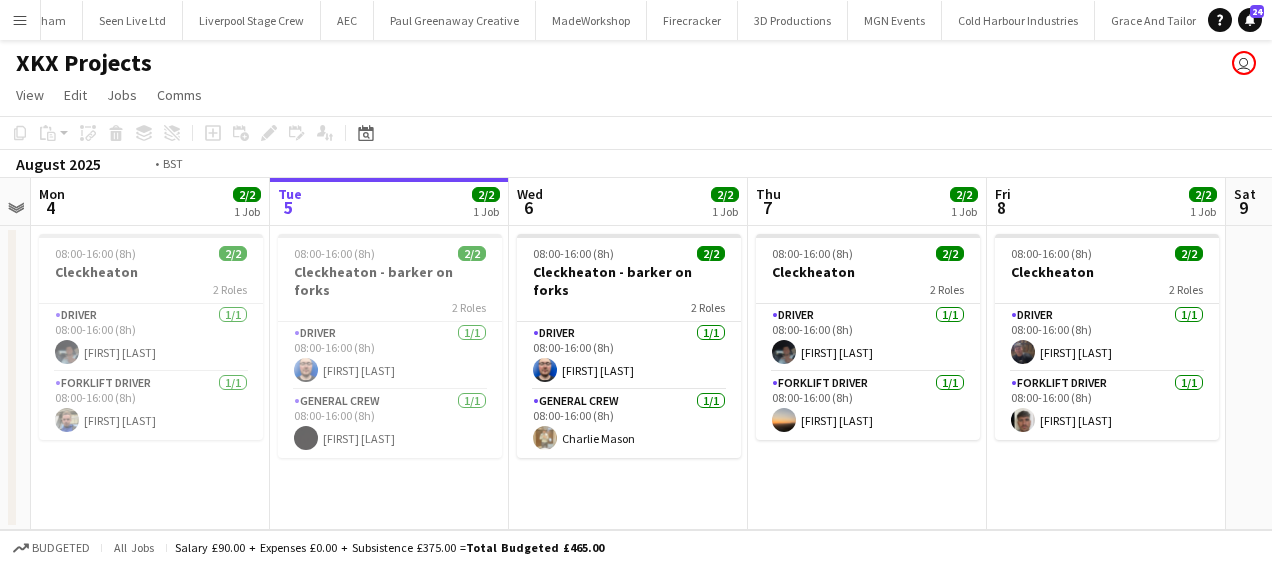drag, startPoint x: 348, startPoint y: 296, endPoint x: 846, endPoint y: 308, distance: 498.14456 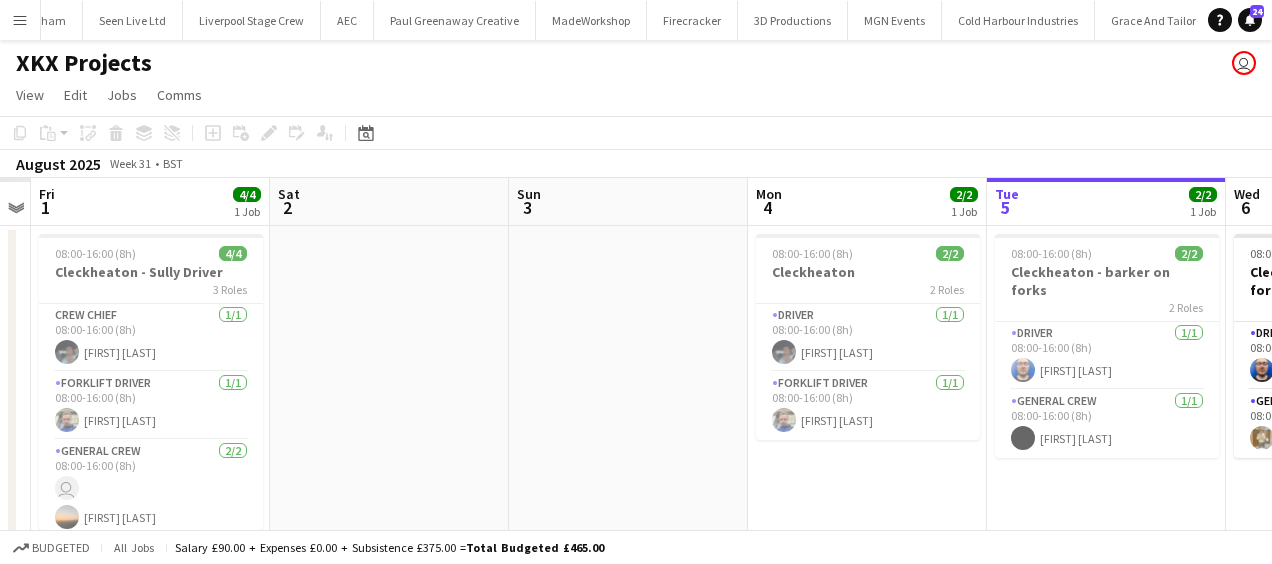 scroll, scrollTop: 0, scrollLeft: 3498, axis: horizontal 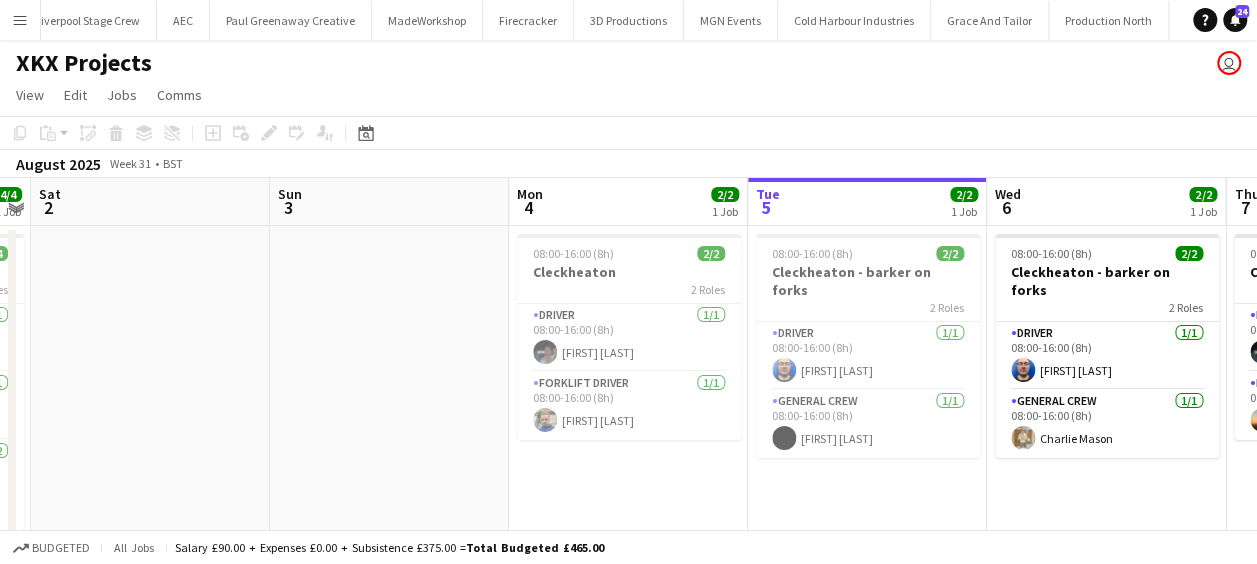 drag, startPoint x: 660, startPoint y: 320, endPoint x: 748, endPoint y: 325, distance: 88.14193 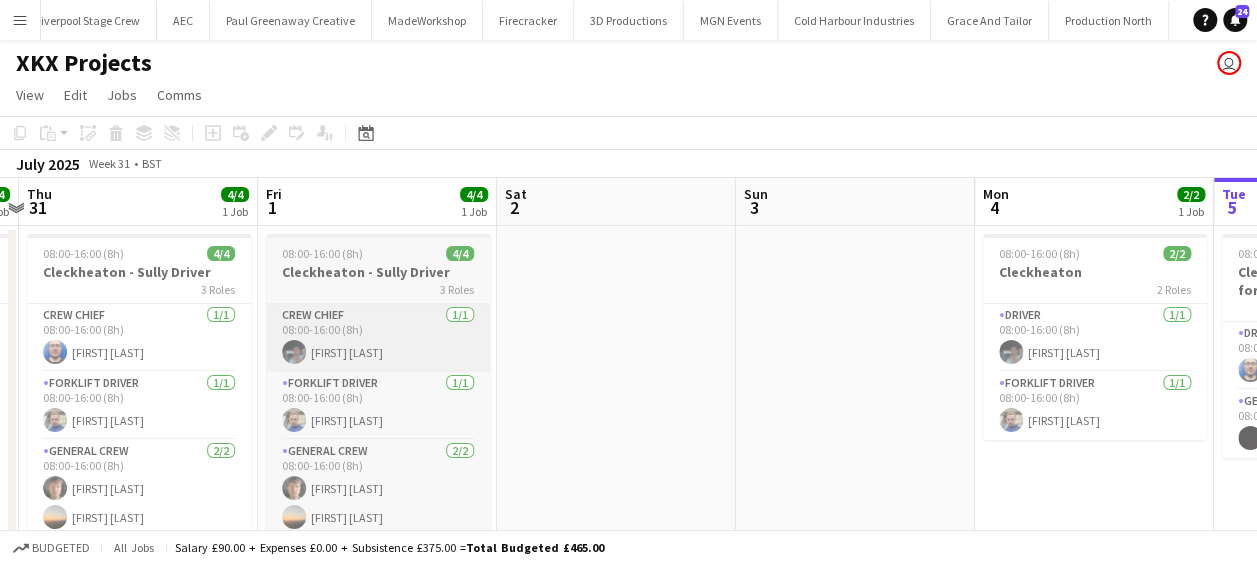 drag, startPoint x: 575, startPoint y: 327, endPoint x: 524, endPoint y: 320, distance: 51.47815 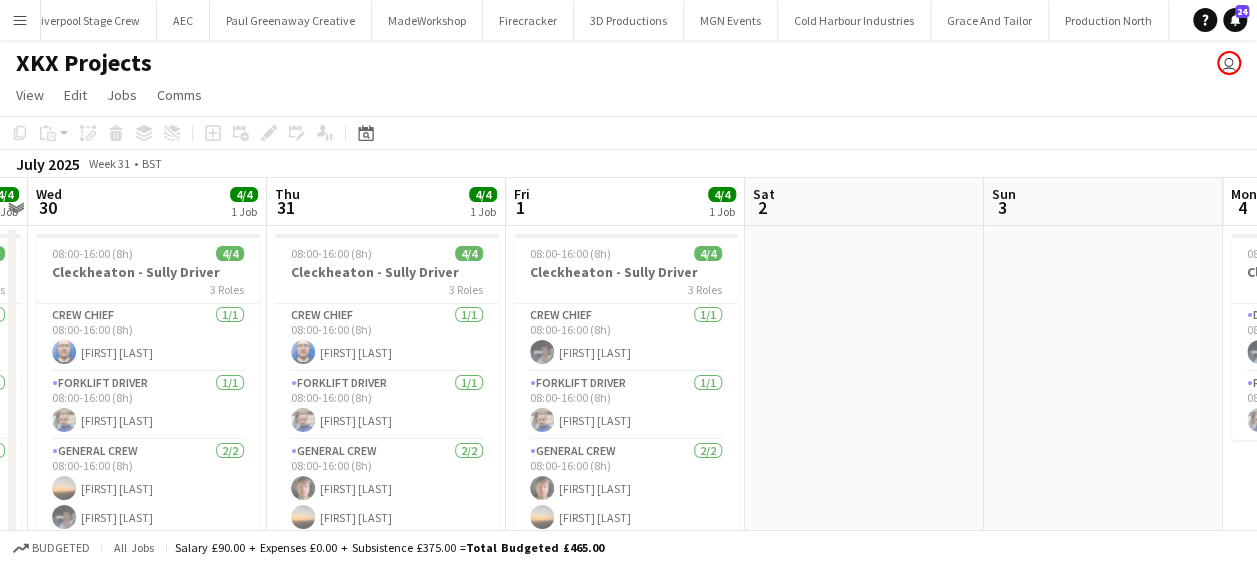 click on "Mon 28 4/4 1 Job Tue 29 4/4 1 Job Wed 30 4/4 1 Job Thu 31 4/4 1 Job Fri 1 4/4 1 Job Sat 2 Sun 3 Mon 4 2/2 1 Job Tue 5 2/2 1 Job Wed 6 2/2 1 Job Thu 7 2/2 1 Job 08:00-16:00 (8h) 4/4 Cleckheaton 3 Roles Crew Chief 1/1 08:00-16:00 (8h)
[FIRST] [LAST] Driver 1/1 08:00-16:00 (8h)
[FIRST] [LAST] General Crew 2/2 08:00-16:00 (8h)
[FIRST] [LAST] 08:00-16:00 (8h) 4/4 Cleckheaton - Sully Driver 3 Roles Crew Chief 1/1 08:00-16:00 (8h)
[FIRST] [LAST] Forklift Driver 1/1 08:00-16:00 (8h)
[FIRST] [LAST] General Crew 2/2 08:00-16:00 (8h)
[FIRST] [LAST] [FIRST] [LAST] 08:00-16:00 (8h) 4/4 Cleckheaton - Sully Driver 3 Roles Crew Chief 1/1 08:00-16:00 (8h)
[FIRST] [LAST] Forklift Driver 1/1 08:00-16:00 (8h)
[FIRST] [LAST] General Crew 2/2 08:00-16:00 (8h)
[FIRST] [LAST] [FIRST] [LAST] 08:00-16:00 (8h) 4/4 Cleckheaton - Sully Driver 3 Roles Crew Chief 1/1 08:00-16:00 (8h)" at bounding box center (628, 374) 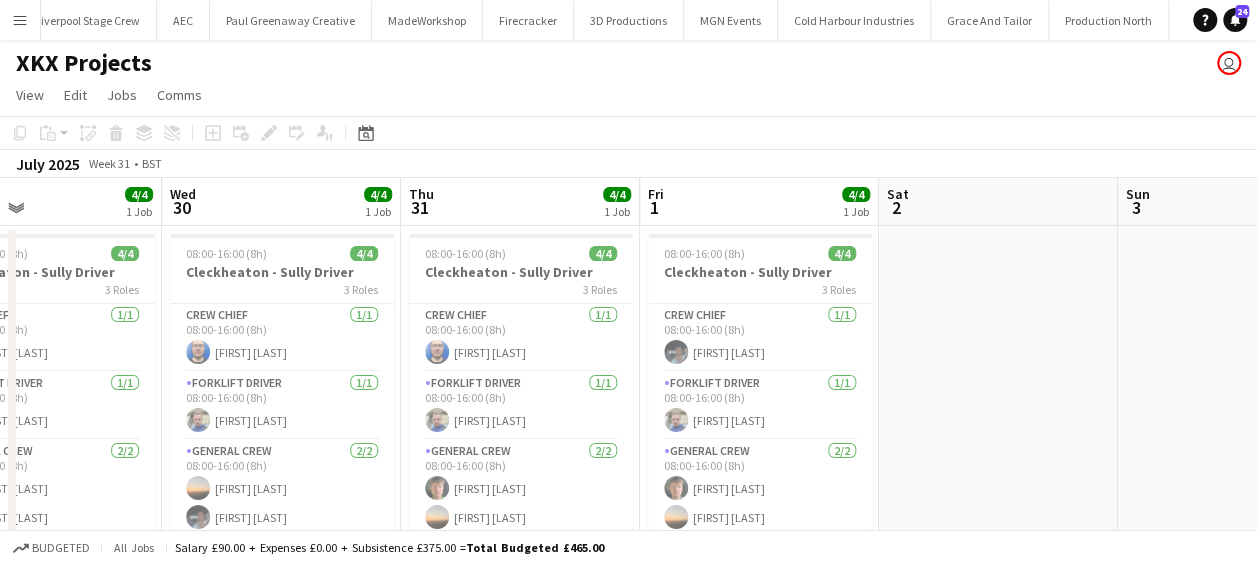 click on "Sun   27   Mon   28   4/4   1 Job   Tue   29   4/4   1 Job   Wed   30   4/4   1 Job   Thu   31   4/4   1 Job   Fri   1   4/4   1 Job   Sat   2   Sun   3   Mon   4   2/2   1 Job   Tue   5   2/2   1 Job   Wed   6   2/2   1 Job      08:00-16:00 (8h)    4/4   Cleckheaton   3 Roles   Crew Chief   1/1   08:00-16:00 (8h)
[FIRST] [LAST]  Driver   1/1   08:00-16:00 (8h)
[FIRST] [LAST]  General Crew   2/2   08:00-16:00 (8h)
[FIRST] [LAST] [FIRST] [LAST]     08:00-16:00 (8h)    4/4   Cleckheaton - Sully Driver   3 Roles   Crew Chief   1/1   08:00-16:00 (8h)
[FIRST] [LAST]  Forklift Driver   1/1   08:00-16:00 (8h)
[FIRST] [LAST]  General Crew   2/2   08:00-16:00 (8h)
[FIRST] [LAST] [FIRST] [LAST]     08:00-16:00 (8h)    4/4   Cleckheaton - Sully Driver   3 Roles   Crew Chief   1/1   08:00-16:00 (8h)
[FIRST] [LAST]  Forklift Driver   1/1   08:00-16:00 (8h)
[FIRST] [LAST]  General Crew   2/2   08:00-16:00 (8h)
[FIRST] [LAST] [FIRST] [LAST]     08:00-16:00 (8h)    4/4   Cleckheaton - Sully Driver   3 Roles   Crew Chief   1/1   1/1" at bounding box center (628, 374) 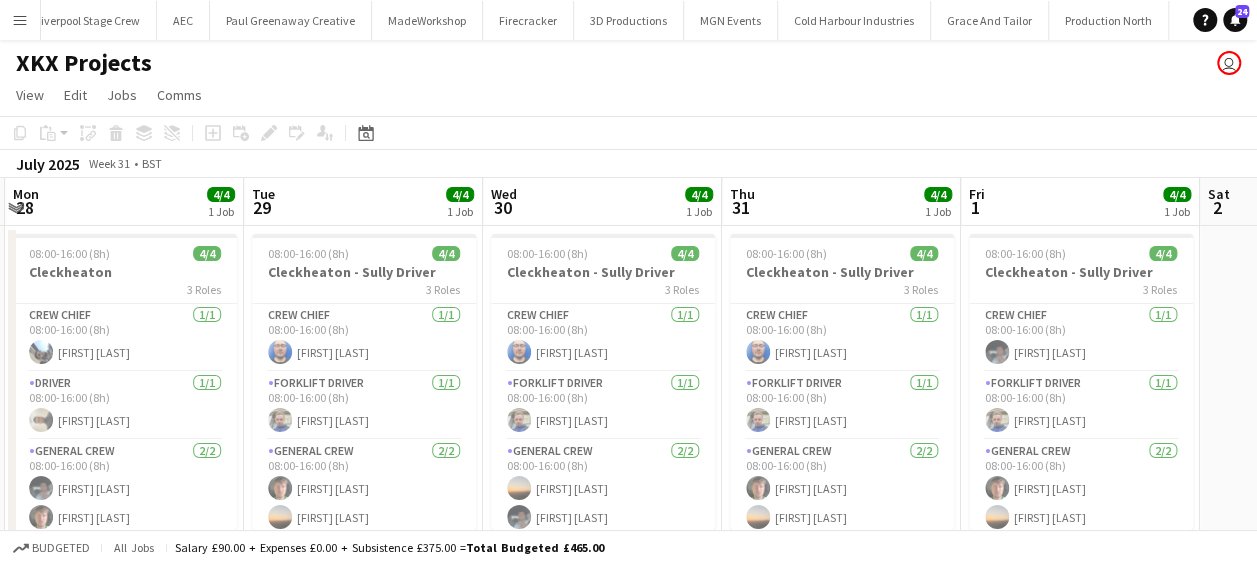 drag, startPoint x: 716, startPoint y: 306, endPoint x: 832, endPoint y: 312, distance: 116.15507 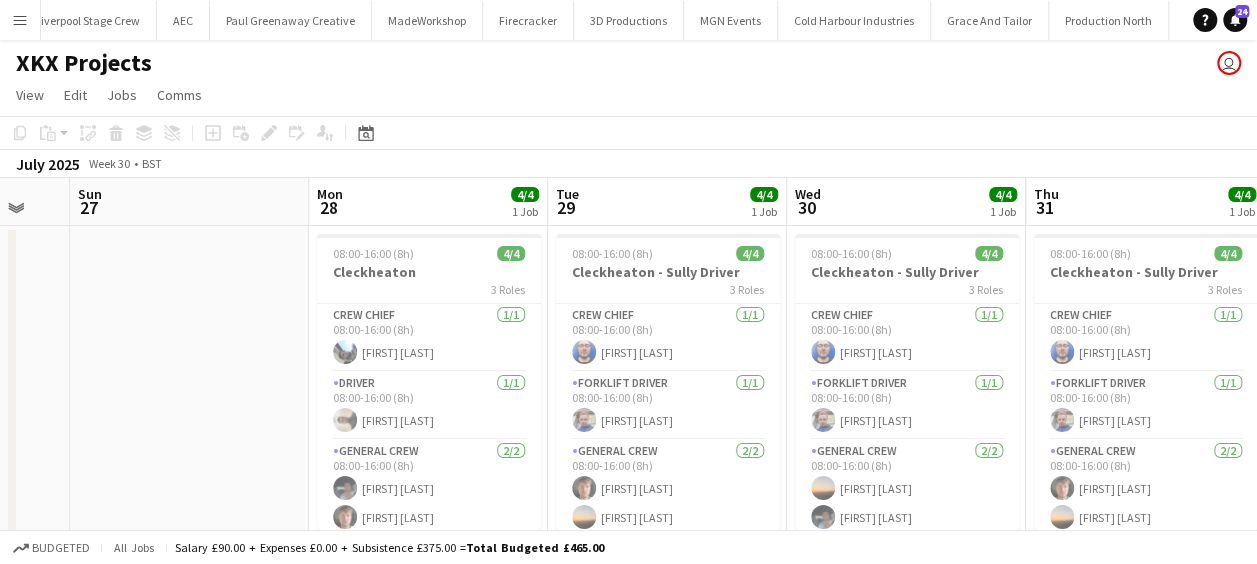 click on "Fri   25   4/4   1 Job   Sat   26   Sun   27   Mon   28   4/4   1 Job   Tue   29   4/4   1 Job   Wed   30   4/4   1 Job   Thu   31   4/4   1 Job   Fri   1   4/4   1 Job   Sat   2   Sun   3   Mon   4   2/2   1 Job      08:00-16:00 (8h)    4/4   Cleckheaton   3 Roles   Crew Chief   1/1   08:00-16:00 (8h)
[FIRST] [LAST]  Driver   1/1   08:00-16:00 (8h)
[FIRST] [LAST]  General Crew   2/2   08:00-16:00 (8h)
[FIRST] [LAST] [FIRST] [LAST]     08:00-16:00 (8h)    4/4   Cleckheaton   3 Roles   Crew Chief   1/1   08:00-16:00 (8h)
[FIRST] [LAST]  Driver   1/1   08:00-16:00 (8h)
[FIRST] [LAST]  General Crew   2/2   08:00-16:00 (8h)
[FIRST] [LAST] [FIRST] [LAST]     08:00-16:00 (8h)    4/4   Cleckheaton - Sully Driver   3 Roles   Crew Chief   1/1   08:00-16:00 (8h)
[FIRST] [LAST]  Forklift Driver   1/1   08:00-16:00 (8h)
[FIRST] [LAST]  General Crew   2/2   08:00-16:00 (8h)
[FIRST] [LAST] [FIRST] [LAST]     08:00-16:00 (8h)    4/4   Cleckheaton - Sully Driver   3 Roles   Crew Chief   1/1   1/1" at bounding box center [628, 374] 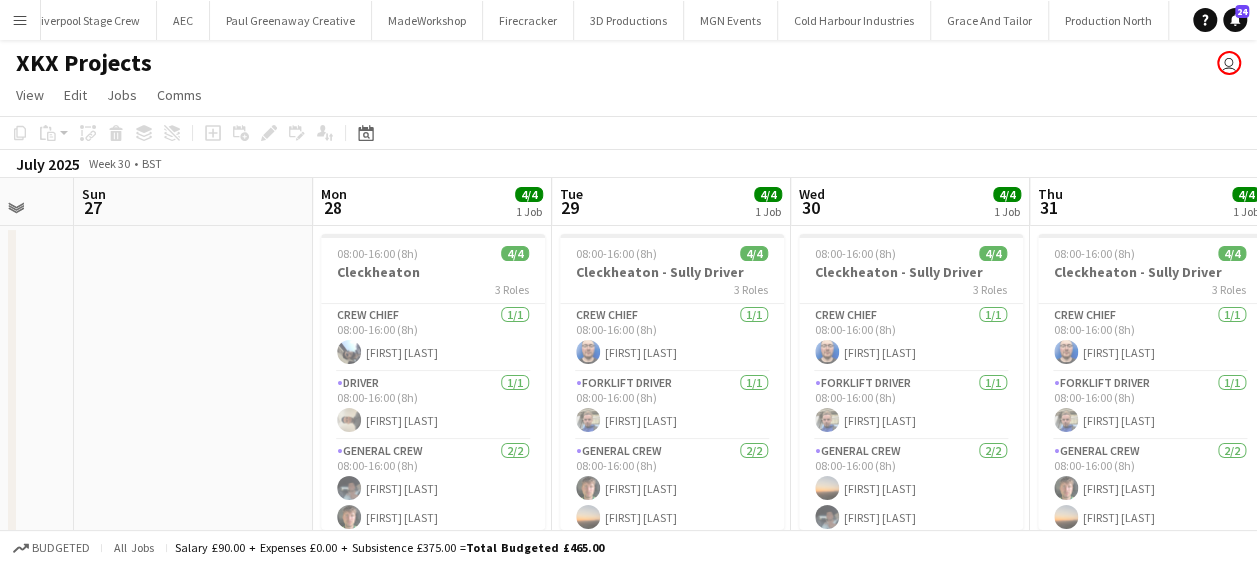 click on "Fri   25   4/4   1 Job   Sat   26   Sun   27   Mon   28   4/4   1 Job   Tue   29   4/4   1 Job   Wed   30   4/4   1 Job   Thu   31   4/4   1 Job   Fri   1   4/4   1 Job   Sat   2   Sun   3   Mon   4   2/2   1 Job      08:00-16:00 (8h)    4/4   Cleckheaton   3 Roles   Crew Chief   1/1   08:00-16:00 (8h)
[FIRST] [LAST]  Driver   1/1   08:00-16:00 (8h)
[FIRST] [LAST]  General Crew   2/2   08:00-16:00 (8h)
[FIRST] [LAST] [FIRST] [LAST]     08:00-16:00 (8h)    4/4   Cleckheaton   3 Roles   Crew Chief   1/1   08:00-16:00 (8h)
[FIRST] [LAST]  Driver   1/1   08:00-16:00 (8h)
[FIRST] [LAST]  General Crew   2/2   08:00-16:00 (8h)
[FIRST] [LAST] [FIRST] [LAST]     08:00-16:00 (8h)    4/4   Cleckheaton - Sully Driver   3 Roles   Crew Chief   1/1   08:00-16:00 (8h)
[FIRST] [LAST]  Forklift Driver   1/1   08:00-16:00 (8h)
[FIRST] [LAST]  General Crew   2/2   08:00-16:00 (8h)
[FIRST] [LAST] [FIRST] [LAST]     08:00-16:00 (8h)    4/4   Cleckheaton - Sully Driver   3 Roles   Crew Chief   1/1   1/1" at bounding box center [628, 374] 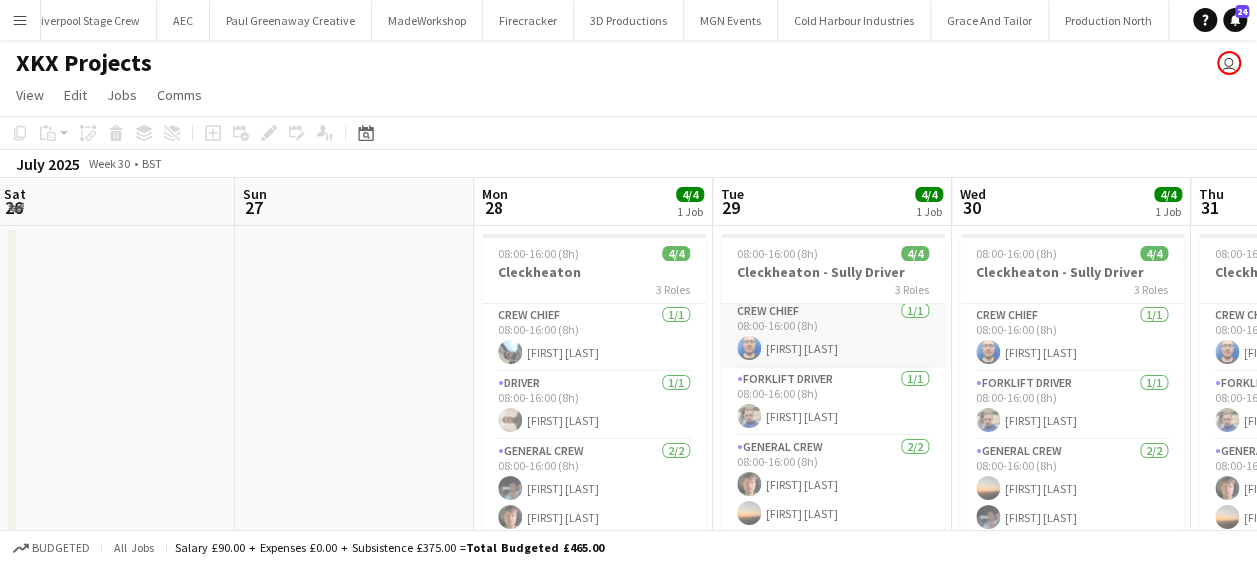 scroll, scrollTop: 6, scrollLeft: 0, axis: vertical 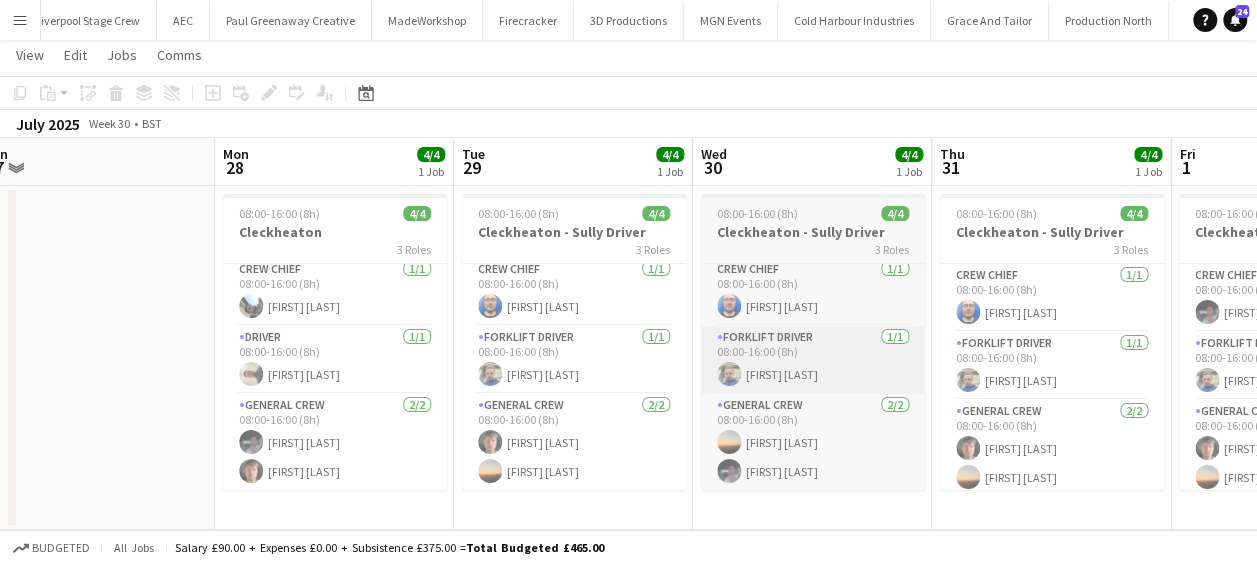 drag, startPoint x: 778, startPoint y: 384, endPoint x: 742, endPoint y: 378, distance: 36.496574 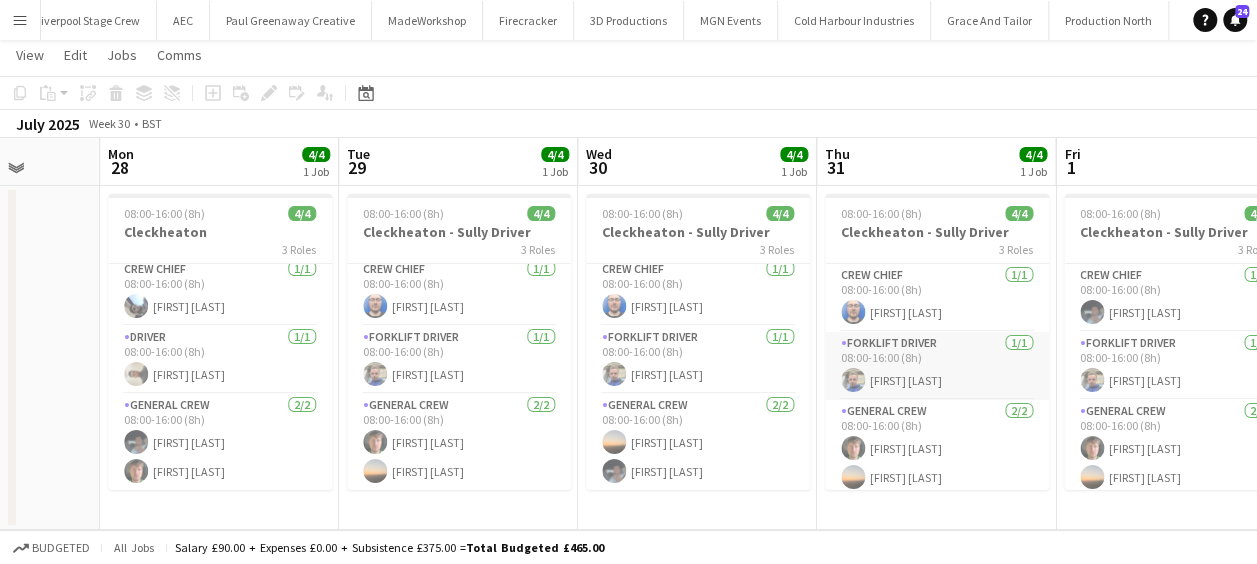 scroll, scrollTop: 6, scrollLeft: 0, axis: vertical 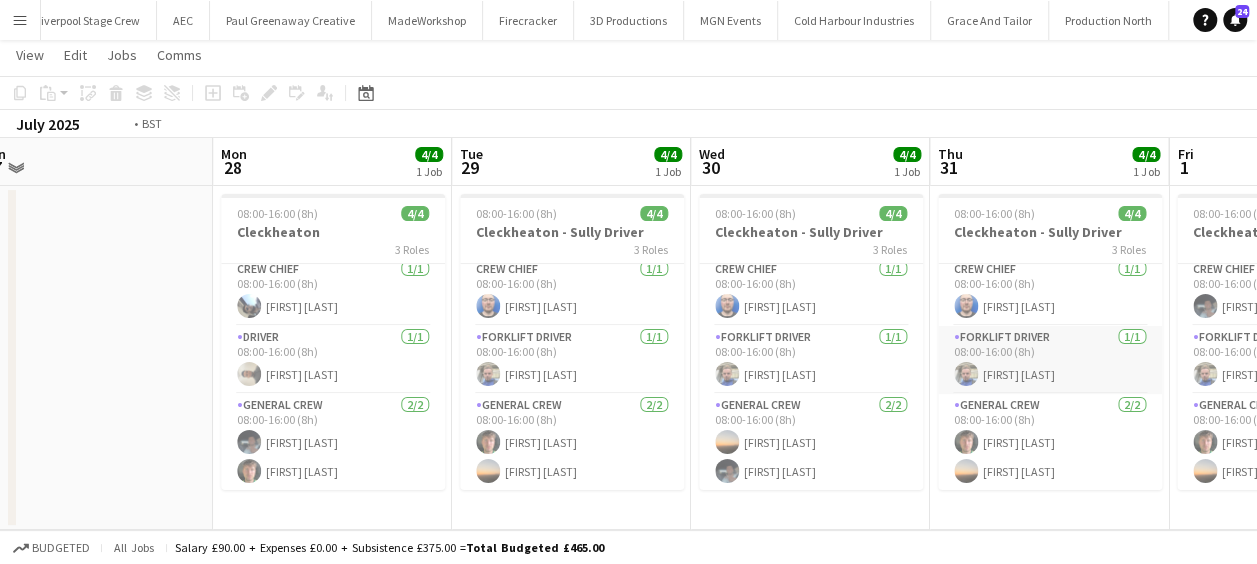 drag, startPoint x: 644, startPoint y: 372, endPoint x: 630, endPoint y: 369, distance: 14.3178215 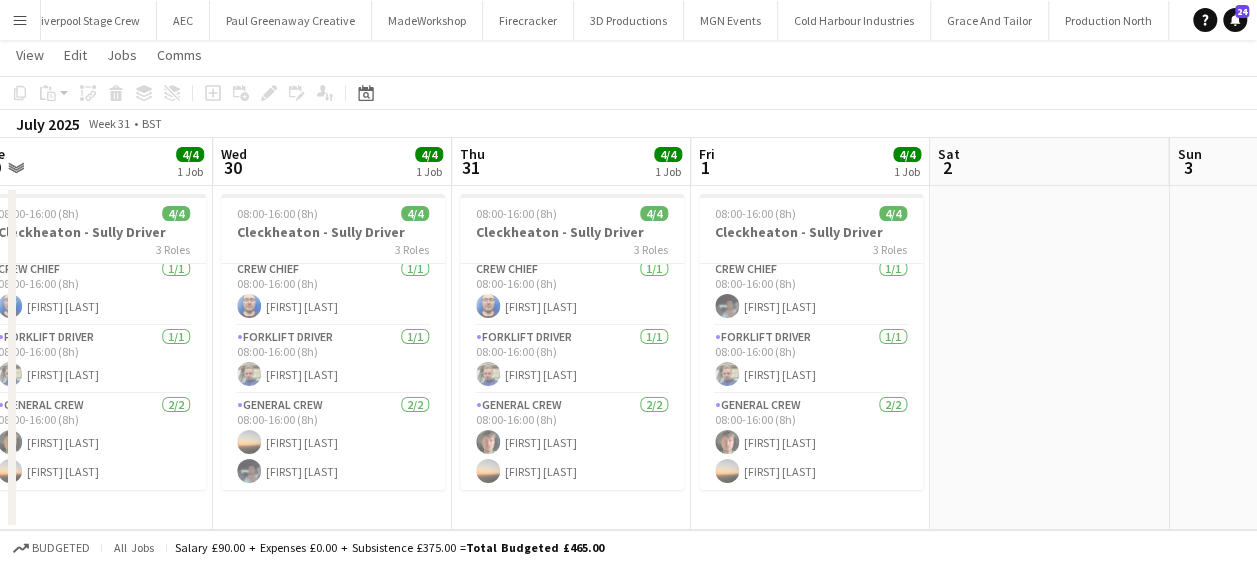 scroll, scrollTop: 0, scrollLeft: 744, axis: horizontal 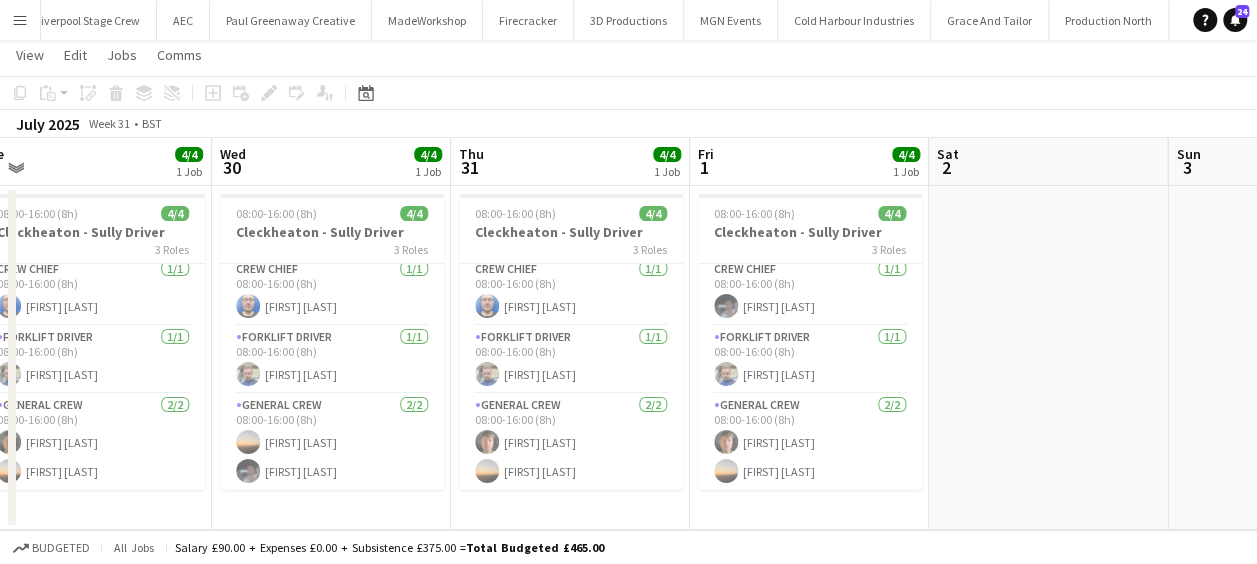 click on "Sat 26 Sun 27 Mon 28 4/4 1 Job Tue 29 4/4 1 Job Wed 30 4/4 1 Job Thu 31 4/4 1 Job Fri 1 4/4 1 Job Sat 2 Sun 3 Mon 4 2/2 1 Job Tue 5 2/2 1 Job 08:00-16:00 (8h) 4/4 Cleckheaton 3 Roles Crew Chief 1/1 08:00-16:00 (8h)
[FIRST] [LAST] Driver 1/1 08:00-16:00 (8h)
[FIRST] [LAST] General Crew 2/2 08:00-16:00 (8h)
[FIRST] [LAST] 08:00-16:00 (8h) 4/4 Cleckheaton - Sully Driver 3 Roles Crew Chief 1/1 08:00-16:00 (8h)
[FIRST] [LAST] Forklift Driver 1/1 08:00-16:00 (8h)
[FIRST] [LAST] General Crew 2/2 08:00-16:00 (8h)
[FIRST] [LAST] [FIRST] [LAST] 08:00-16:00 (8h) 4/4 Cleckheaton - Sully Driver 3 Roles Crew Chief 1/1 08:00-16:00 (8h)
[FIRST] [LAST] Forklift Driver 1/1 08:00-16:00 (8h)
[FIRST] [LAST] General Crew 2/2 08:00-16:00 (8h)
[FIRST] [LAST] [FIRST] [LAST] 08:00-16:00 (8h) 4/4 Cleckheaton - Sully Driver 3 Roles Crew Chief 1/1 08:00-16:00 (8h)" at bounding box center [628, 334] 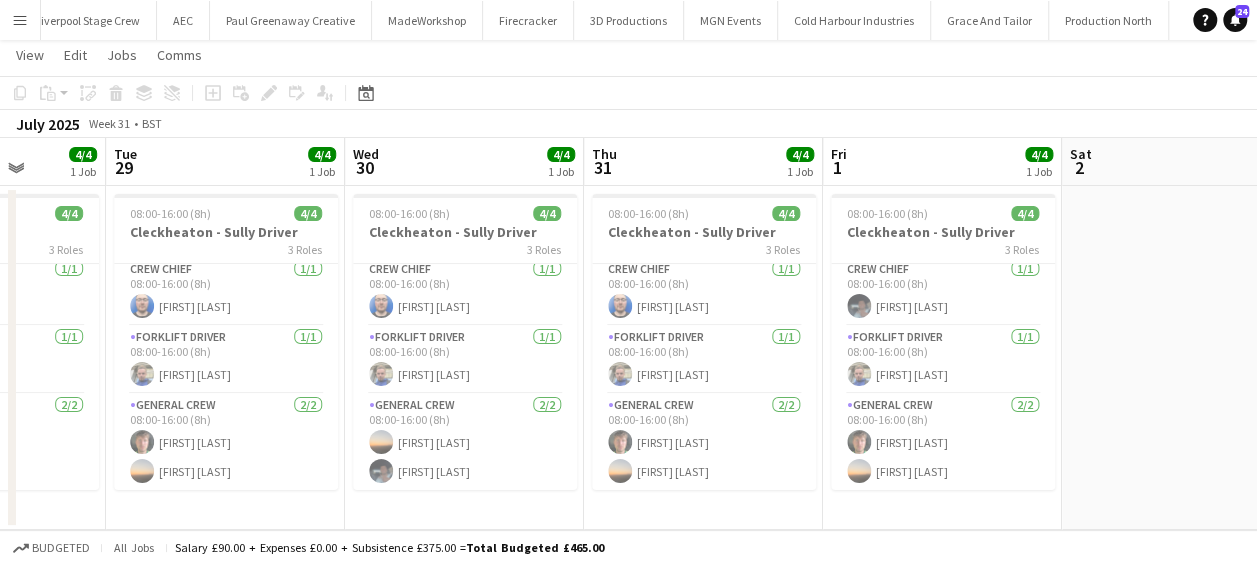 drag, startPoint x: 272, startPoint y: 296, endPoint x: 569, endPoint y: 296, distance: 297 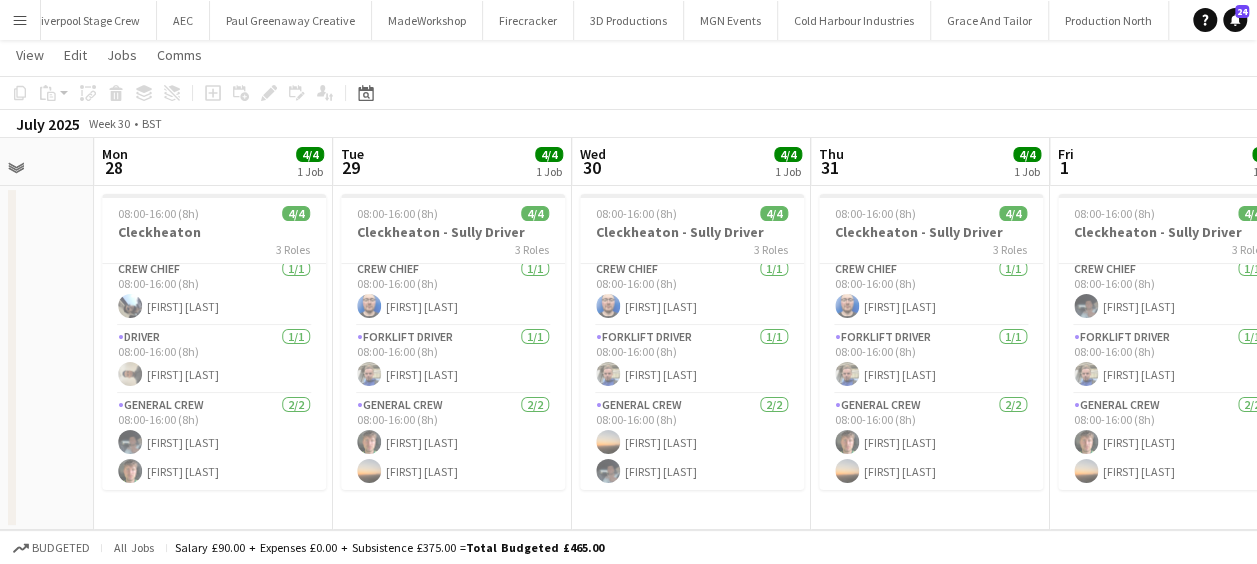 click on "Fri   25   4/4   1 Job   Sat   26   Sun   27   Mon   28   4/4   1 Job   Tue   29   4/4   1 Job   Wed   30   4/4   1 Job   Thu   31   4/4   1 Job   Fri   1   4/4   1 Job   Sat   2   Sun   3   Mon   4   2/2   1 Job      08:00-16:00 (8h)    4/4   Cleckheaton   3 Roles   Crew Chief   1/1   08:00-16:00 (8h)
[FIRST] [LAST]  Driver   1/1   08:00-16:00 (8h)
[FIRST] [LAST]  General Crew   2/2   08:00-16:00 (8h)
[FIRST] [LAST] [FIRST] [LAST]     08:00-16:00 (8h)    4/4   Cleckheaton   3 Roles   Crew Chief   1/1   08:00-16:00 (8h)
[FIRST] [LAST]  Driver   1/1   08:00-16:00 (8h)
[FIRST] [LAST]  General Crew   2/2   08:00-16:00 (8h)
[FIRST] [LAST] [FIRST] [LAST]     08:00-16:00 (8h)    4/4   Cleckheaton - Sully Driver   3 Roles   Crew Chief   1/1   08:00-16:00 (8h)
[FIRST] [LAST]  Forklift Driver   1/1   08:00-16:00 (8h)
[FIRST] [LAST]  General Crew   2/2   08:00-16:00 (8h)
[FIRST] [LAST] [FIRST] [LAST]     08:00-16:00 (8h)    4/4   Cleckheaton - Sully Driver   3 Roles   Crew Chief   1/1   1/1" at bounding box center [628, 334] 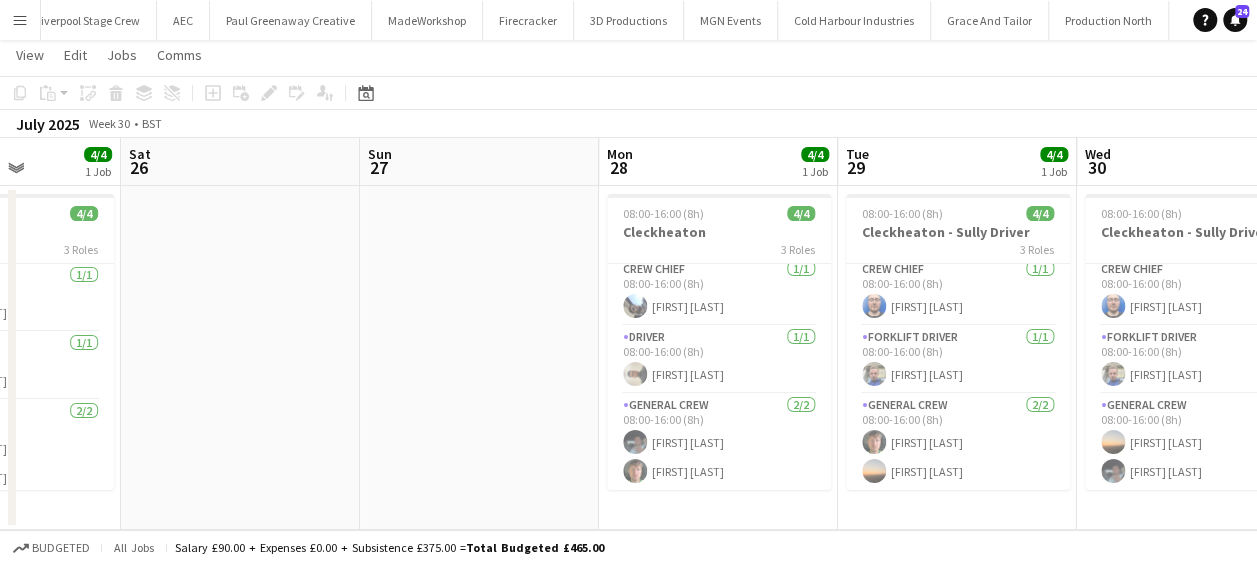 drag, startPoint x: 126, startPoint y: 325, endPoint x: 639, endPoint y: 304, distance: 513.4296 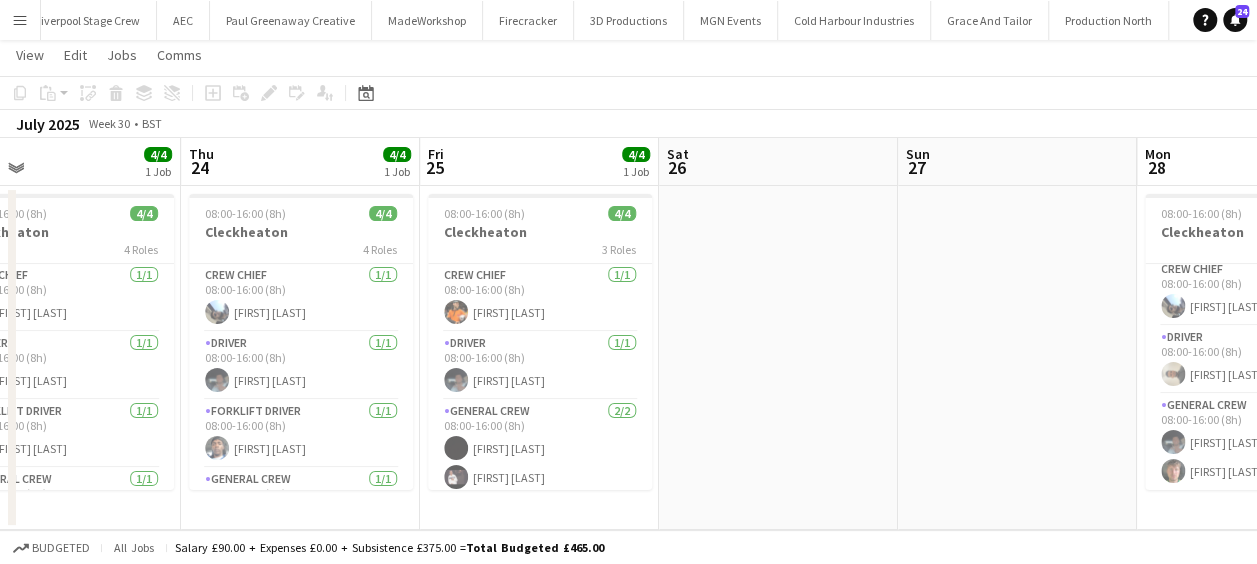 drag, startPoint x: 488, startPoint y: 348, endPoint x: 500, endPoint y: 349, distance: 12.0415945 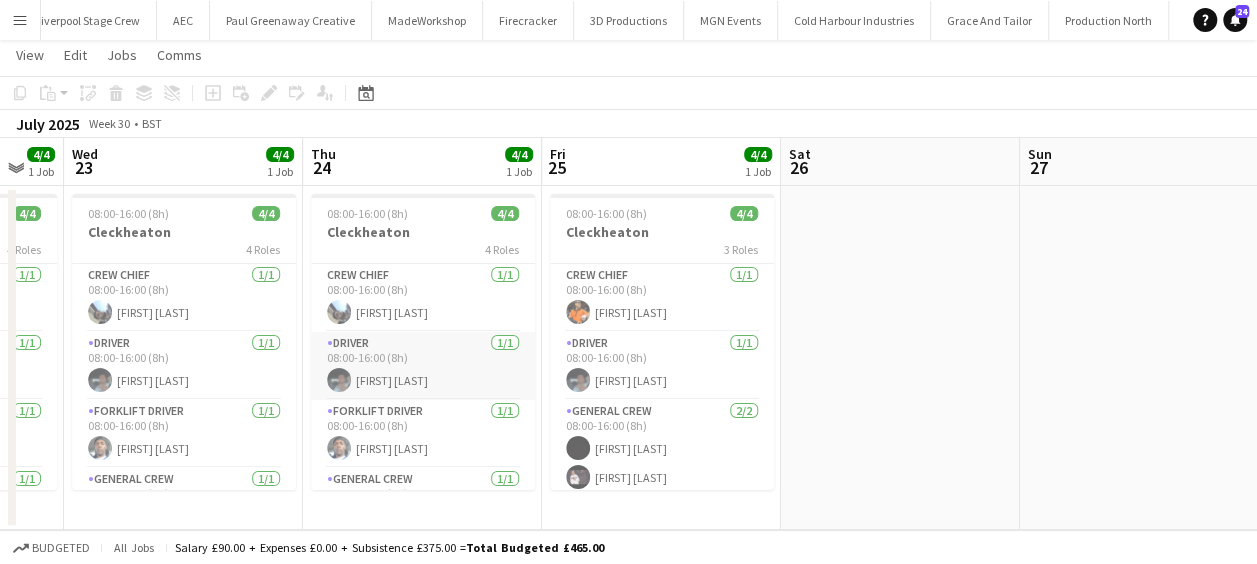 scroll, scrollTop: 45, scrollLeft: 0, axis: vertical 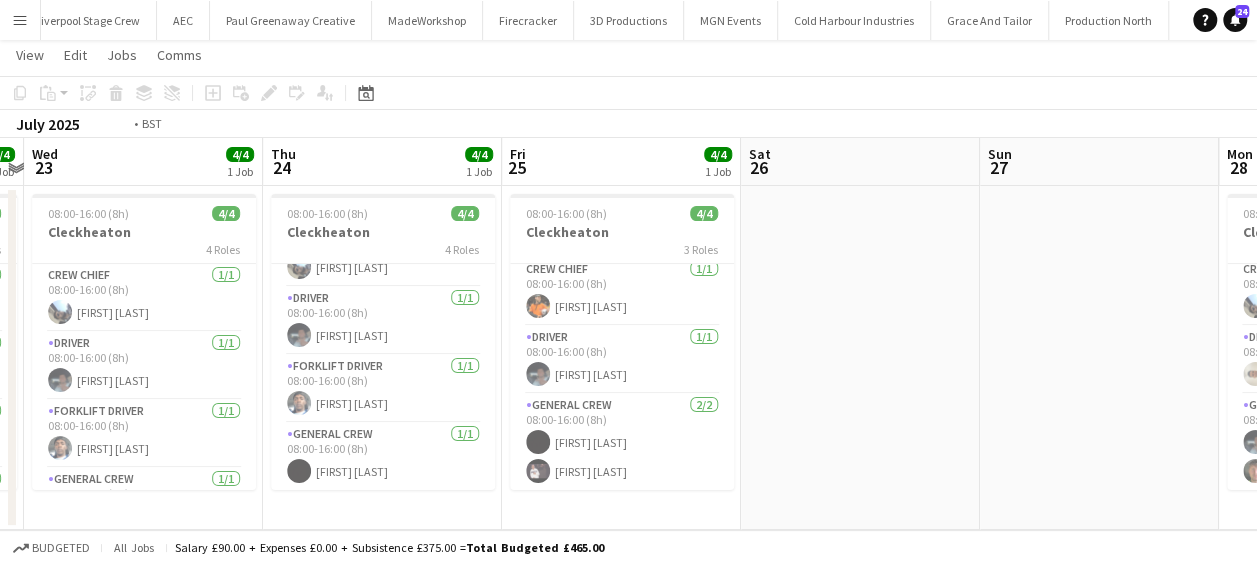 drag, startPoint x: 164, startPoint y: 366, endPoint x: 736, endPoint y: 344, distance: 572.4229 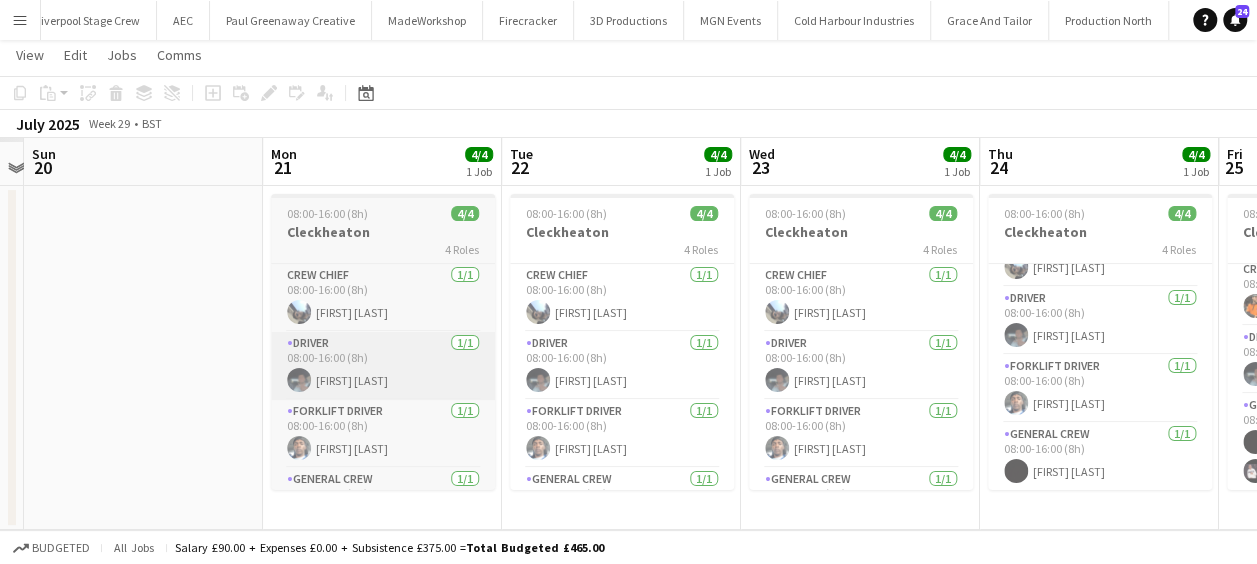 scroll, scrollTop: 0, scrollLeft: 531, axis: horizontal 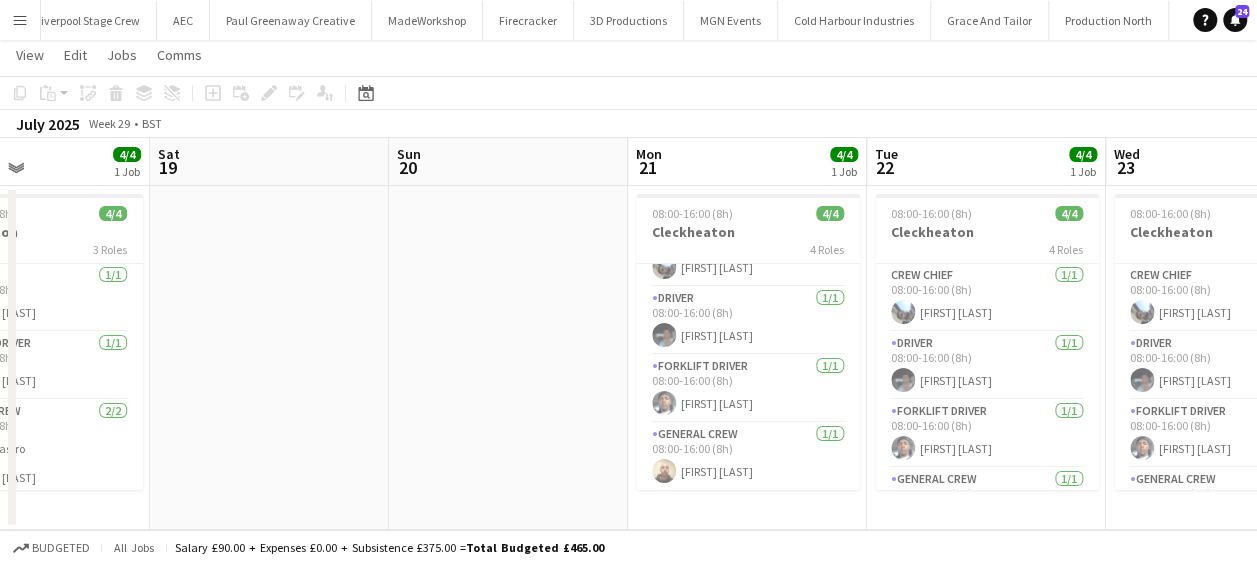 drag, startPoint x: 438, startPoint y: 330, endPoint x: 701, endPoint y: 330, distance: 263 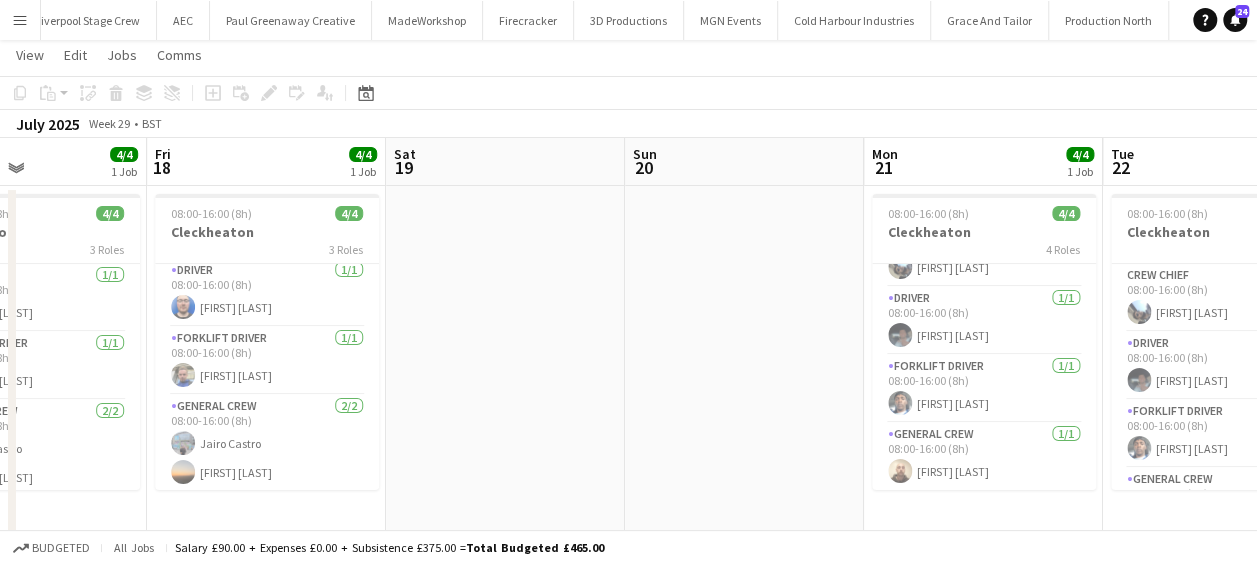 scroll, scrollTop: 6, scrollLeft: 0, axis: vertical 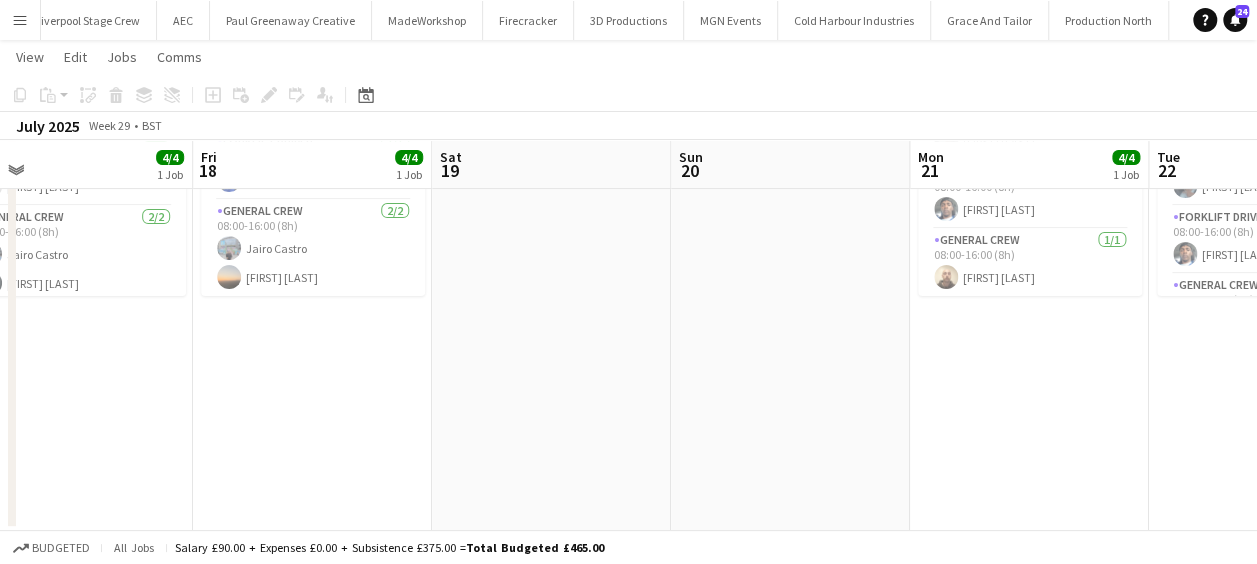drag, startPoint x: 418, startPoint y: 390, endPoint x: 598, endPoint y: 393, distance: 180.025 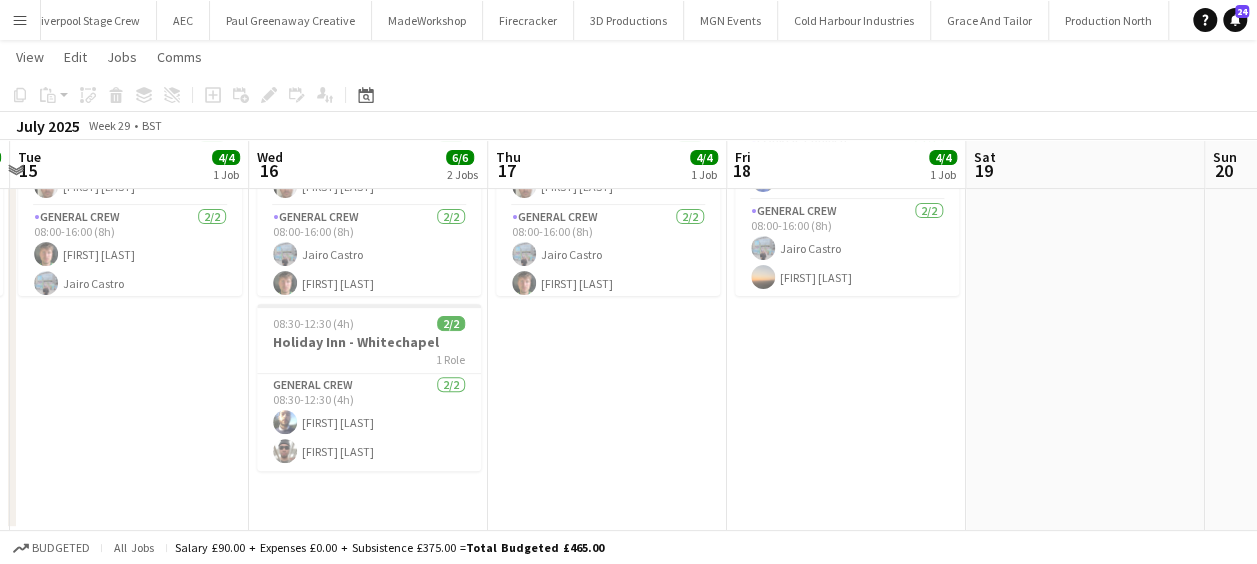 scroll, scrollTop: 0, scrollLeft: 517, axis: horizontal 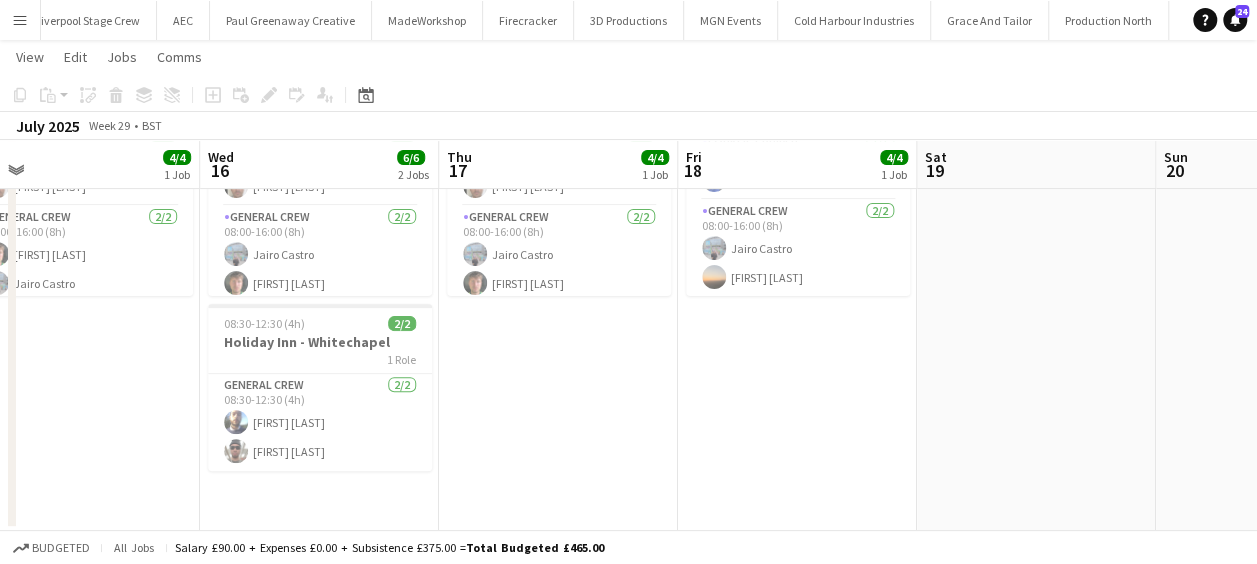 drag, startPoint x: 568, startPoint y: 393, endPoint x: 758, endPoint y: 392, distance: 190.00262 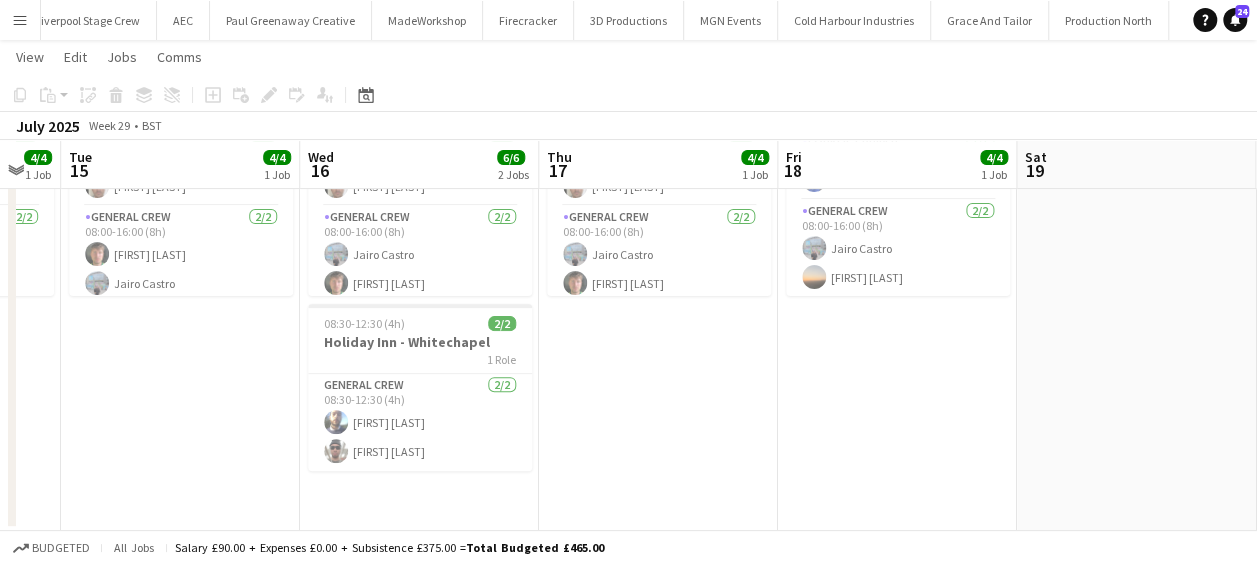 scroll, scrollTop: 0, scrollLeft: 668, axis: horizontal 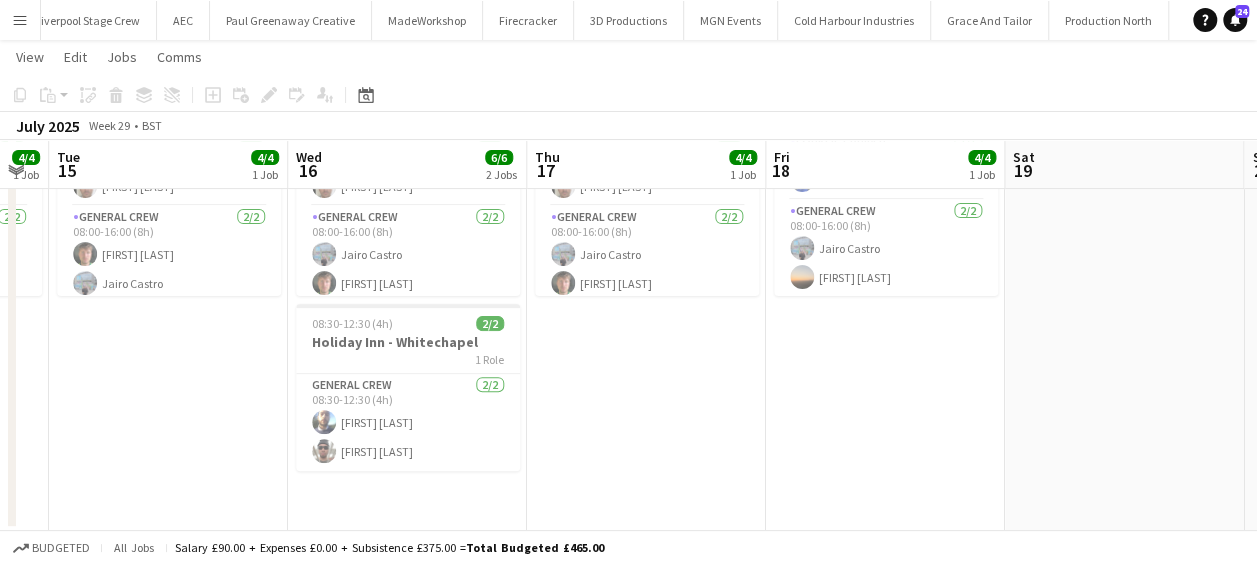 drag, startPoint x: 771, startPoint y: 408, endPoint x: 620, endPoint y: 412, distance: 151.05296 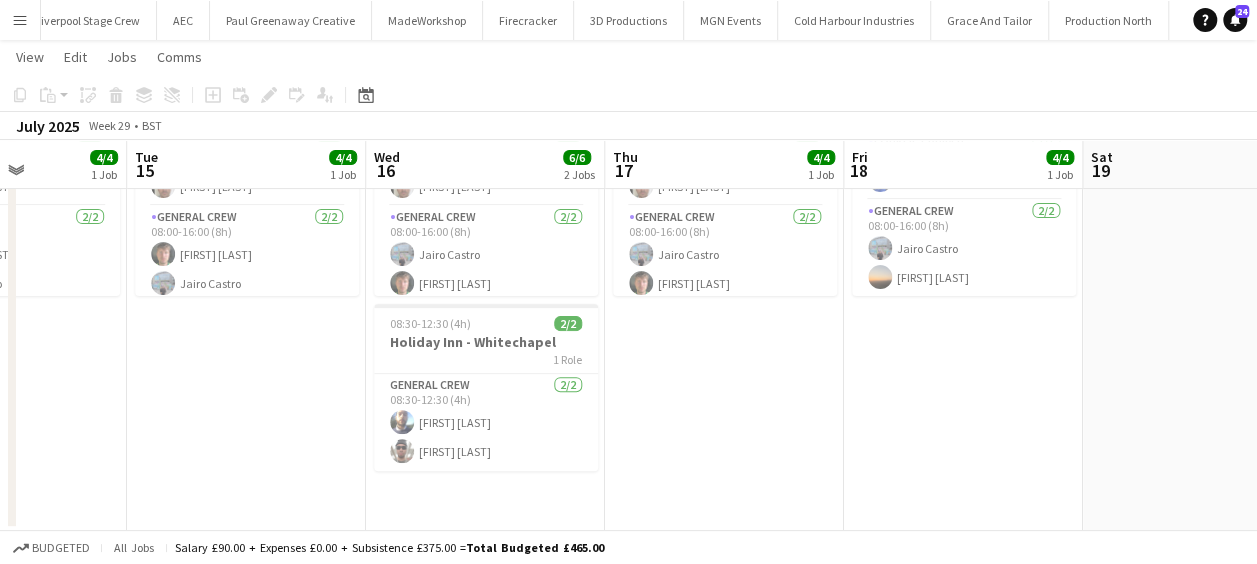 drag, startPoint x: 649, startPoint y: 394, endPoint x: 690, endPoint y: 394, distance: 41 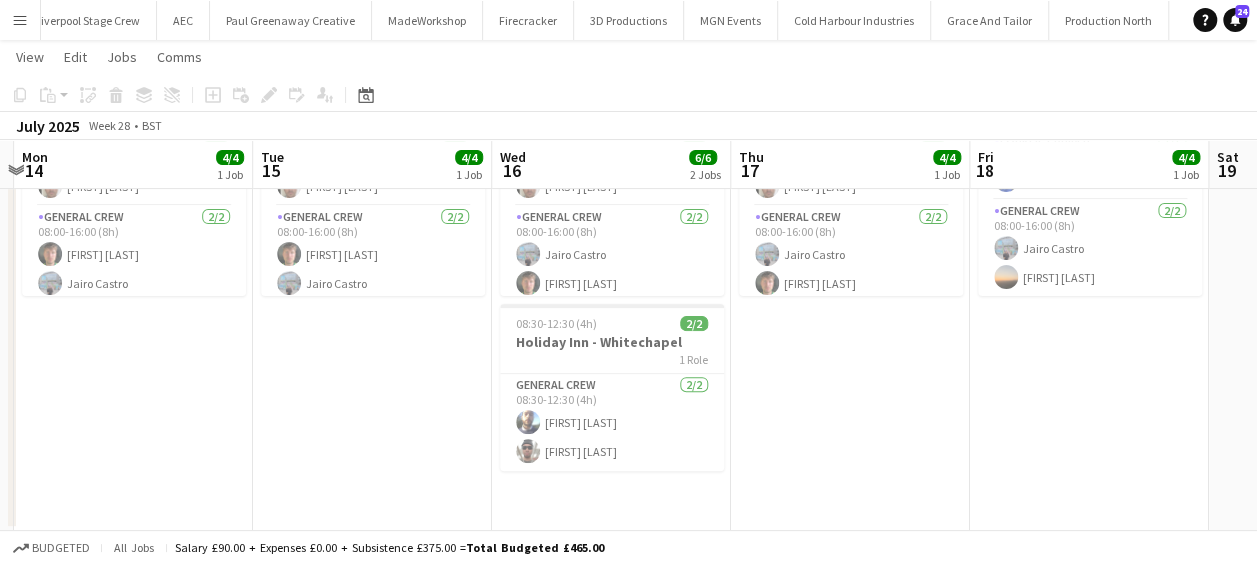 drag, startPoint x: 317, startPoint y: 418, endPoint x: 632, endPoint y: 427, distance: 315.12854 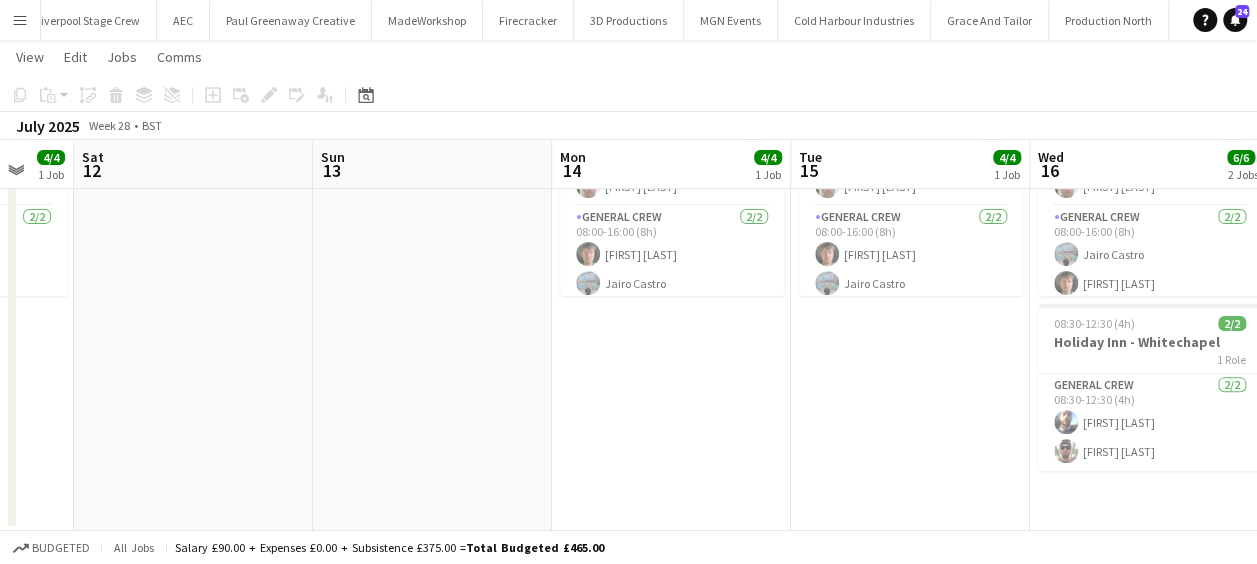 drag, startPoint x: 514, startPoint y: 419, endPoint x: 722, endPoint y: 407, distance: 208.34587 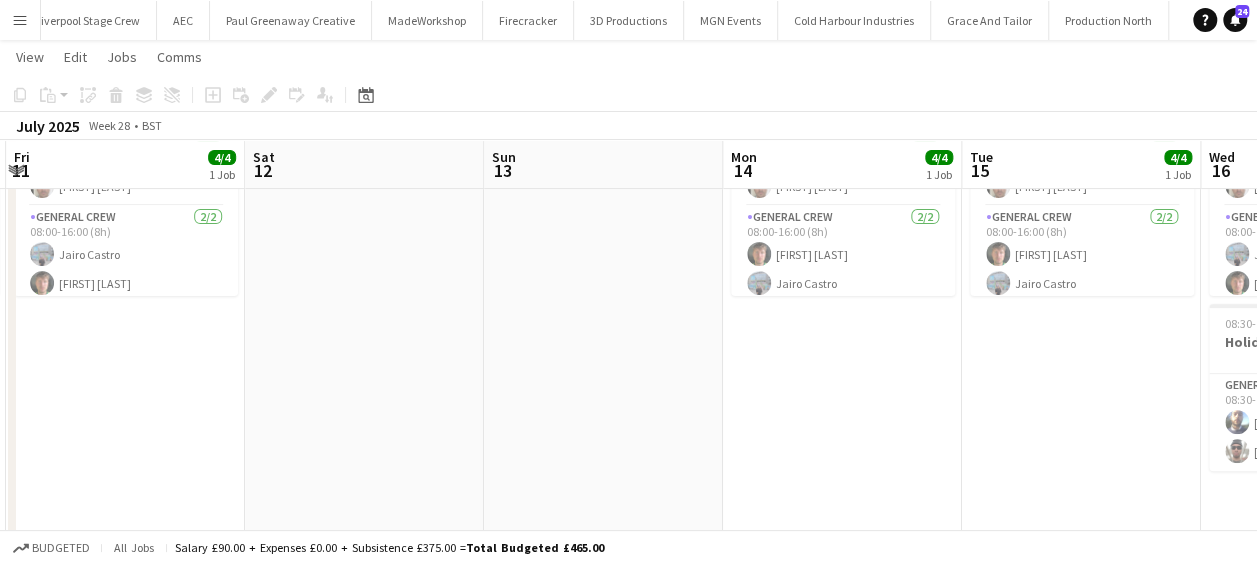 drag, startPoint x: 500, startPoint y: 409, endPoint x: 836, endPoint y: 406, distance: 336.0134 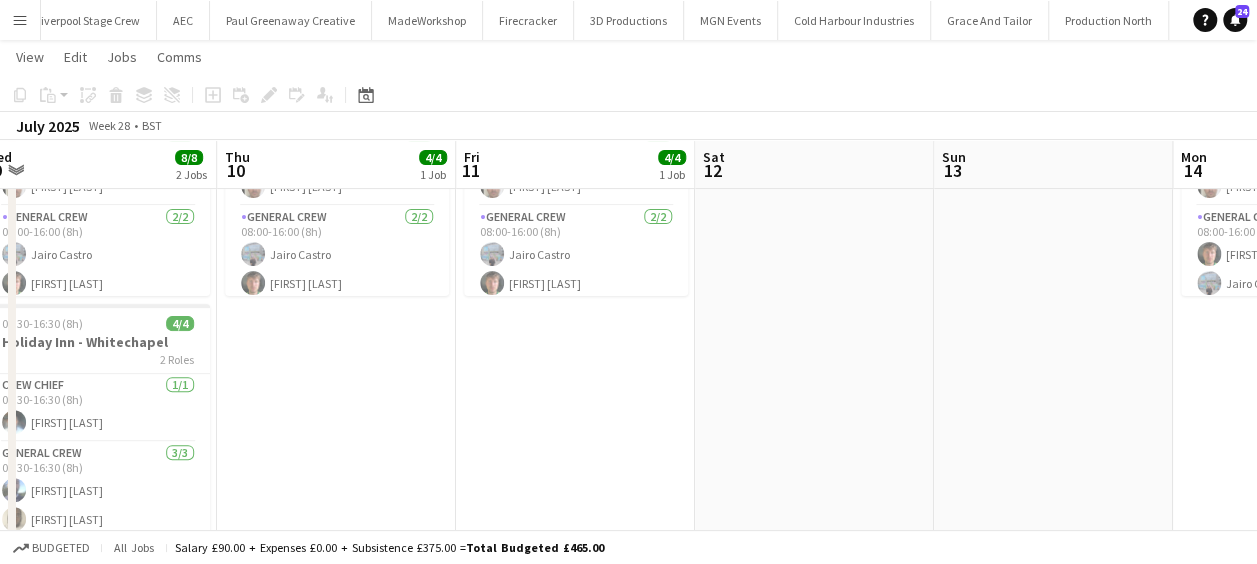 drag, startPoint x: 811, startPoint y: 373, endPoint x: 948, endPoint y: 376, distance: 137.03284 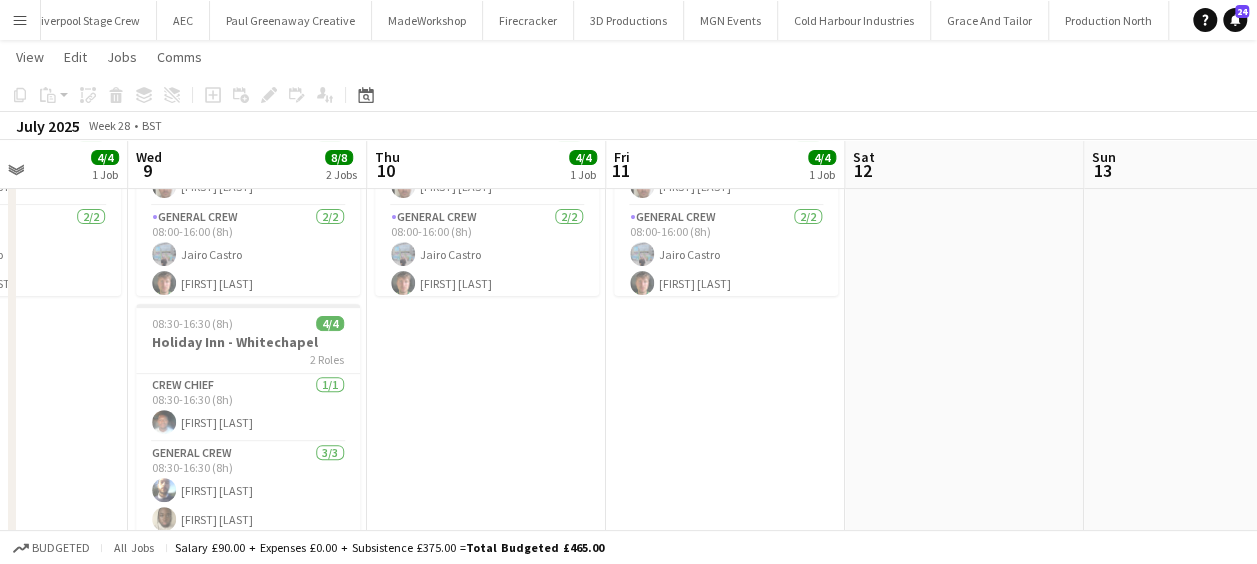 click on "Sun 6 Mon 7 3/3 1 Job Tue 8 4/4 1 Job Wed 9 8/8 2 Jobs Thu 10 4/4 1 Job Fri 11 4/4 1 Job Sat 12 Sun 13 Mon 14 4/4 1 Job Tue 15 4/4 1 Job Wed 16 6/6 2 Jobs 08:00-16:00 (8h) 3/3 Cleckheaton 3 Roles Driver 1/1 08:00-16:00 (8h)
[FIRST] [LAST] Forklift Driver 1/1 08:00-16:00 (8h)
[FIRST] [LAST] General Crew 1/1 08:00-16:00 (8h)
[FIRST] [LAST] 08:00-16:00 (8h) 4/4 Cleckheaton 3 Roles Driver 1/1 08:00-16:00 (8h)
[FIRST] [LAST] Forklift Driver 1/1 08:00-16:00 (8h)
[FIRST] [LAST] General Crew 2/2 08:00-16:00 (8h)
[FIRST] [LAST] [FIRST] [LAST] 08:00-16:00 (8h) 4/4 Cleckheaton 3 Roles Driver 1/1 08:00-16:00 (8h)
[FIRST] [LAST] Forklift Driver 1/1 08:00-16:00 (8h)
[FIRST] [LAST] General Crew 2/2 08:00-16:00 (8h)
[FIRST] [LAST] [FIRST] [LAST] 08:30-16:30 (8h) 4/4 Holiday Inn - Whitechapel 2 Roles Crew Chief 1/1 08:30-16:30 (8h)
[FIRST] [LAST]-[FIRST] [LAST] General Crew" at bounding box center (628, 237) 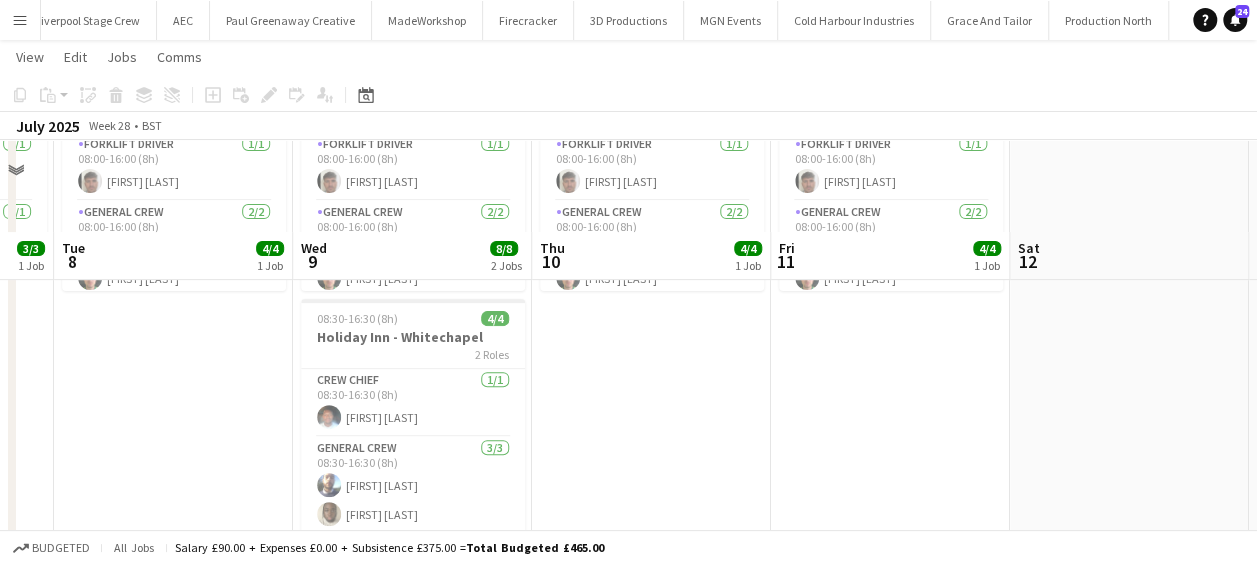 scroll, scrollTop: 329, scrollLeft: 0, axis: vertical 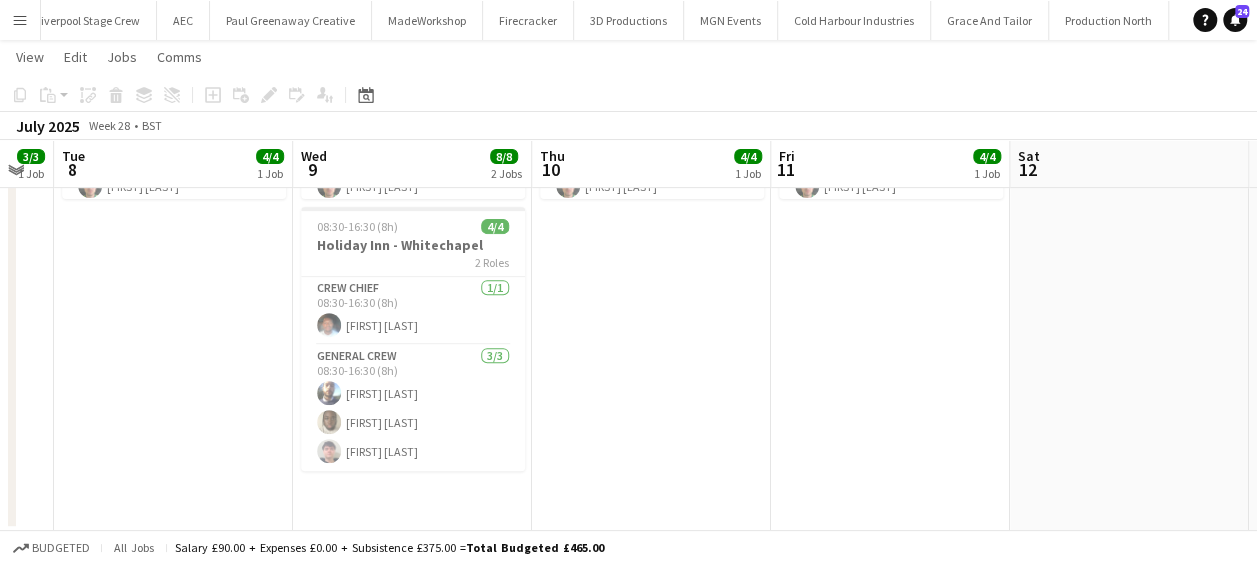drag, startPoint x: 324, startPoint y: 343, endPoint x: 230, endPoint y: 335, distance: 94.33981 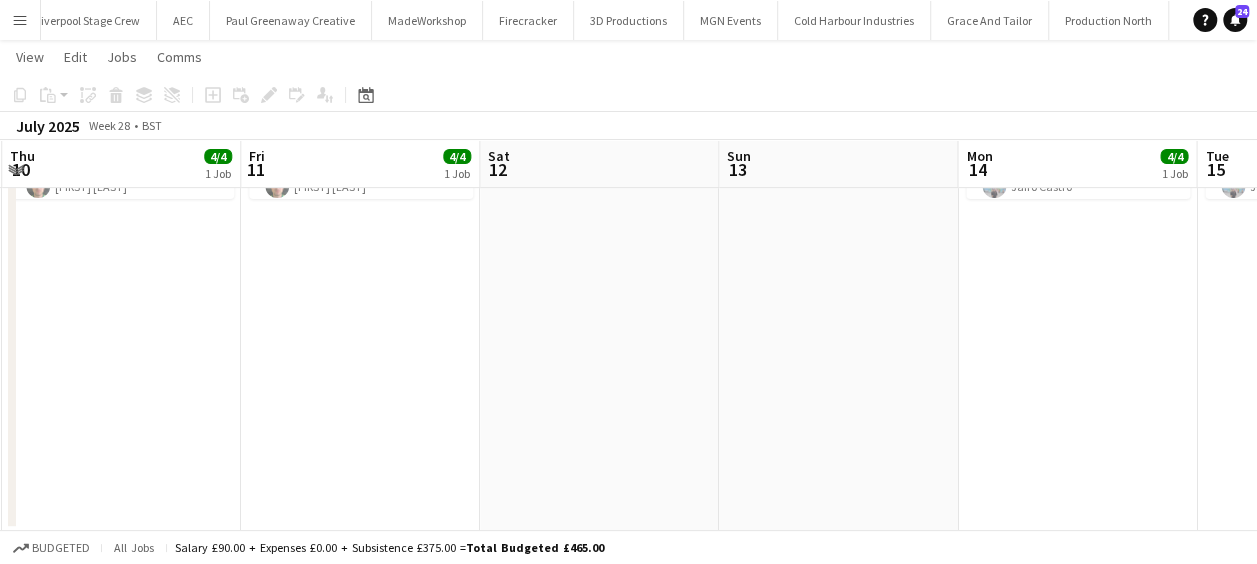 click on "Sun 6 Mon 7 3/3 1 Job Tue 8 4/4 1 Job Wed 9 8/8 2 Jobs Thu 10 4/4 1 Job Fri 11 4/4 1 Job Sat 12 Sun 13 Mon 14 4/4 1 Job Tue 15 4/4 1 Job Wed 16 6/6 2 Jobs 08:00-16:00 (8h) 3/3 Cleckheaton 3 Roles Driver 1/1 08:00-16:00 (8h)
[FIRST] [LAST] Forklift Driver 1/1 08:00-16:00 (8h)
[FIRST] [LAST] General Crew 1/1 08:00-16:00 (8h)
[FIRST] [LAST] 08:00-16:00 (8h) 4/4 Cleckheaton 3 Roles Driver 1/1 08:00-16:00 (8h)
[FIRST] [LAST] Forklift Driver 1/1 08:00-16:00 (8h)
[FIRST] [LAST] General Crew 2/2 08:00-16:00 (8h)
[FIRST] [LAST] [FIRST] [LAST] 08:00-16:00 (8h) 4/4 Cleckheaton 3 Roles Driver 1/1 08:00-16:00 (8h)
[FIRST] [LAST] Forklift Driver 1/1 08:00-16:00 (8h)
[FIRST] [LAST] General Crew 2/2 08:00-16:00 (8h)
[FIRST] [LAST] [FIRST] [LAST] 08:30-16:30 (8h) 4/4 Holiday Inn - Whitechapel 2 Roles Crew Chief 1/1 08:30-16:30 (8h)
[FIRST] [LAST]-[FIRST] [LAST] General Crew" at bounding box center (628, 140) 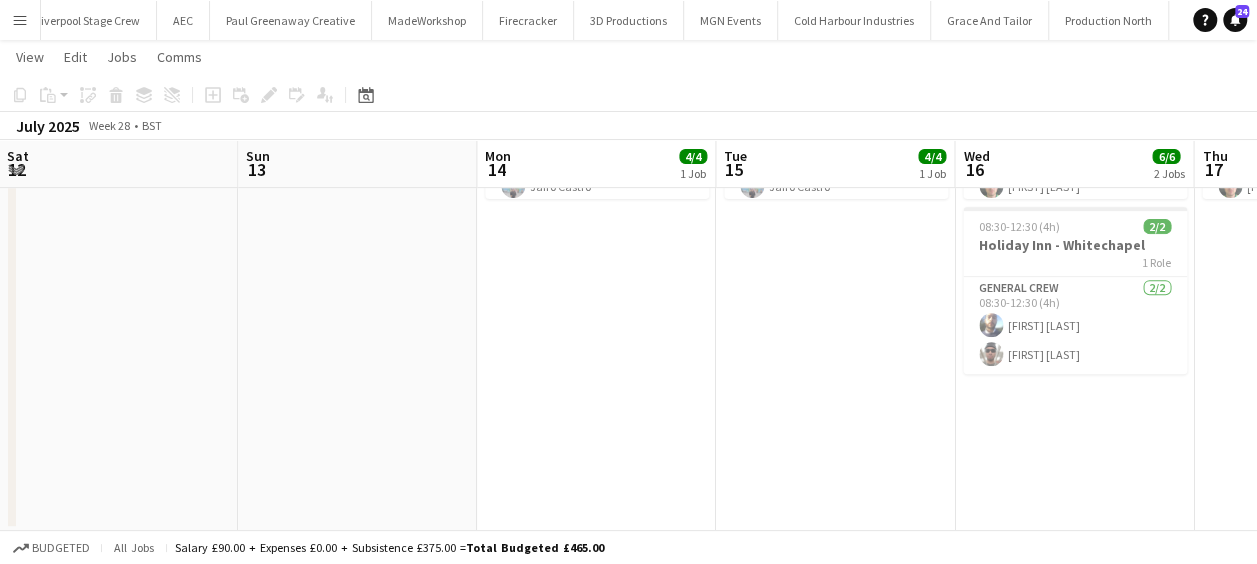 click on "Tue 8 4/4 1 Job Wed 9 8/8 2 Jobs Thu 10 4/4 1 Job Fri 11 4/4 1 Job Sat 12 Sun 13 Mon 14 4/4 1 Job Tue 15 4/4 1 Job Wed 16 6/6 2 Jobs Thu 17 4/4 1 Job Fri 18 4/4 1 Job 08:00-16:00 (8h) 4/4 Cleckheaton 3 Roles Driver 1/1 08:00-16:00 (8h)
[FIRST] [LAST] Forklift Driver 1/1 08:00-16:00 (8h)
[FIRST] [LAST] General Crew 2/2 08:00-16:00 (8h)
[FIRST] [LAST] [FIRST] [LAST] 08:00-16:00 (8h) 4/4 Cleckheaton 3 Roles Driver 1/1 08:00-16:00 (8h)
[FIRST] [LAST] Forklift Driver 1/1 08:00-16:00 (8h)
[FIRST] [LAST] General Crew 2/2 08:00-16:00 (8h)
[FIRST] [LAST] [FIRST] [LAST] 08:30-16:30 (8h) 4/4 Holiday Inn - Whitechapel 2 Roles Crew Chief 1/1 08:30-16:30 (8h)
[FIRST] [LAST]-[FIRST] [LAST] General Crew 3/3 08:30-16:30 (8h)
[FIRST] [LAST] [FIRST] [LAST] [FIRST] [LAST] 08:00-16:00 (8h) 4/4 Cleckheaton (Sully is chief) 3 Roles Driver 1/1 08:00-16:00 (8h)
[FIRST] [LAST] 1/1" at bounding box center (628, 140) 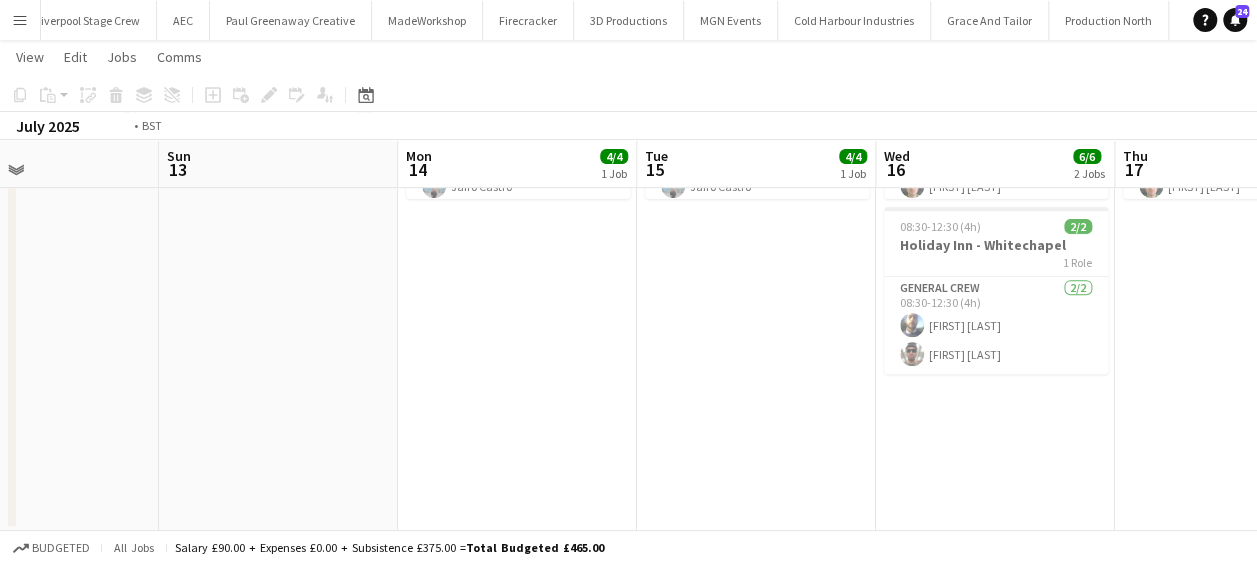 drag, startPoint x: 792, startPoint y: 393, endPoint x: 746, endPoint y: 384, distance: 46.872166 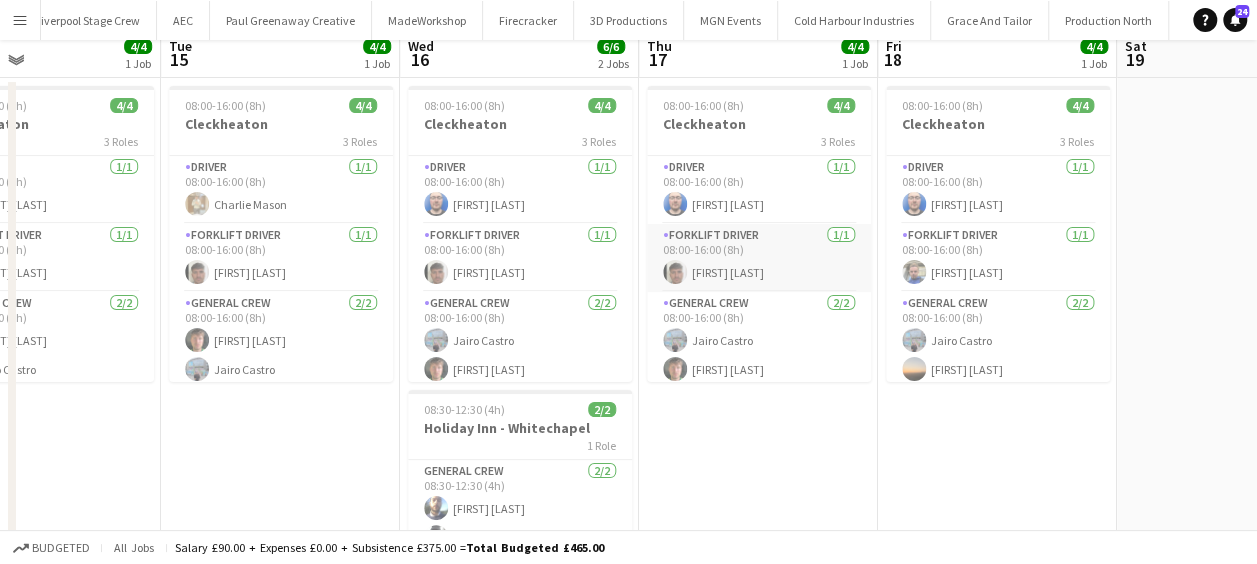 scroll, scrollTop: 29, scrollLeft: 0, axis: vertical 